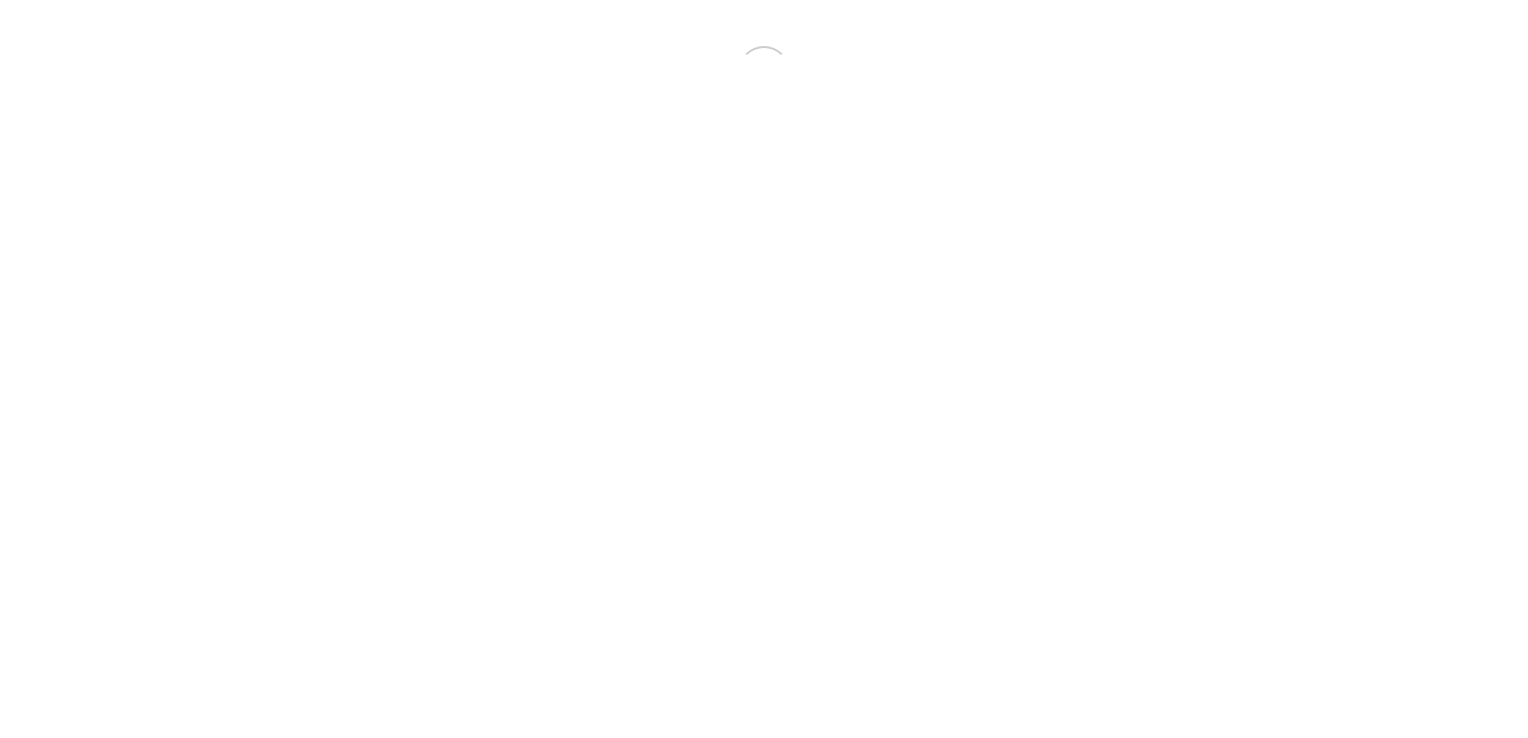 scroll, scrollTop: 0, scrollLeft: 0, axis: both 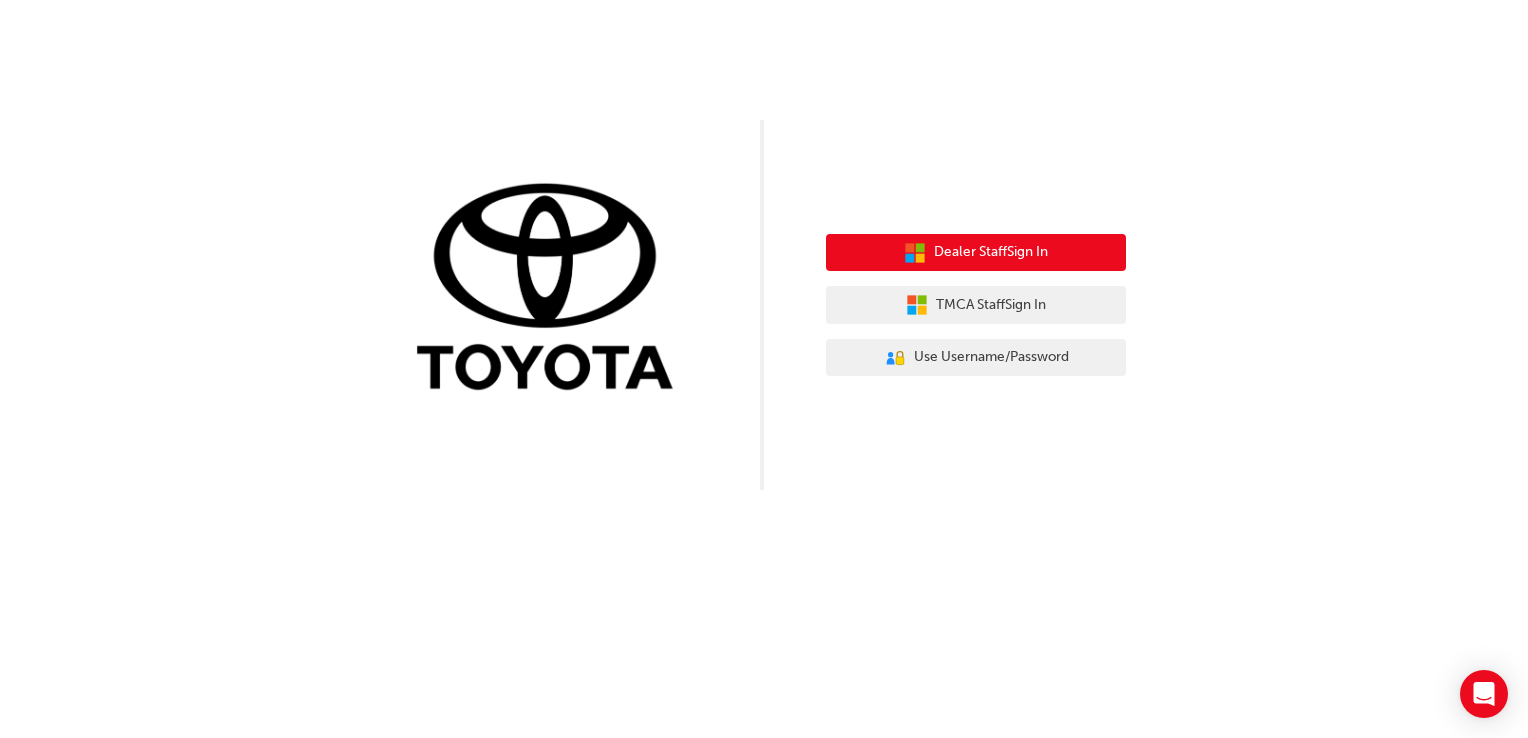 click on "Dealer Staff  Sign In" at bounding box center [991, 252] 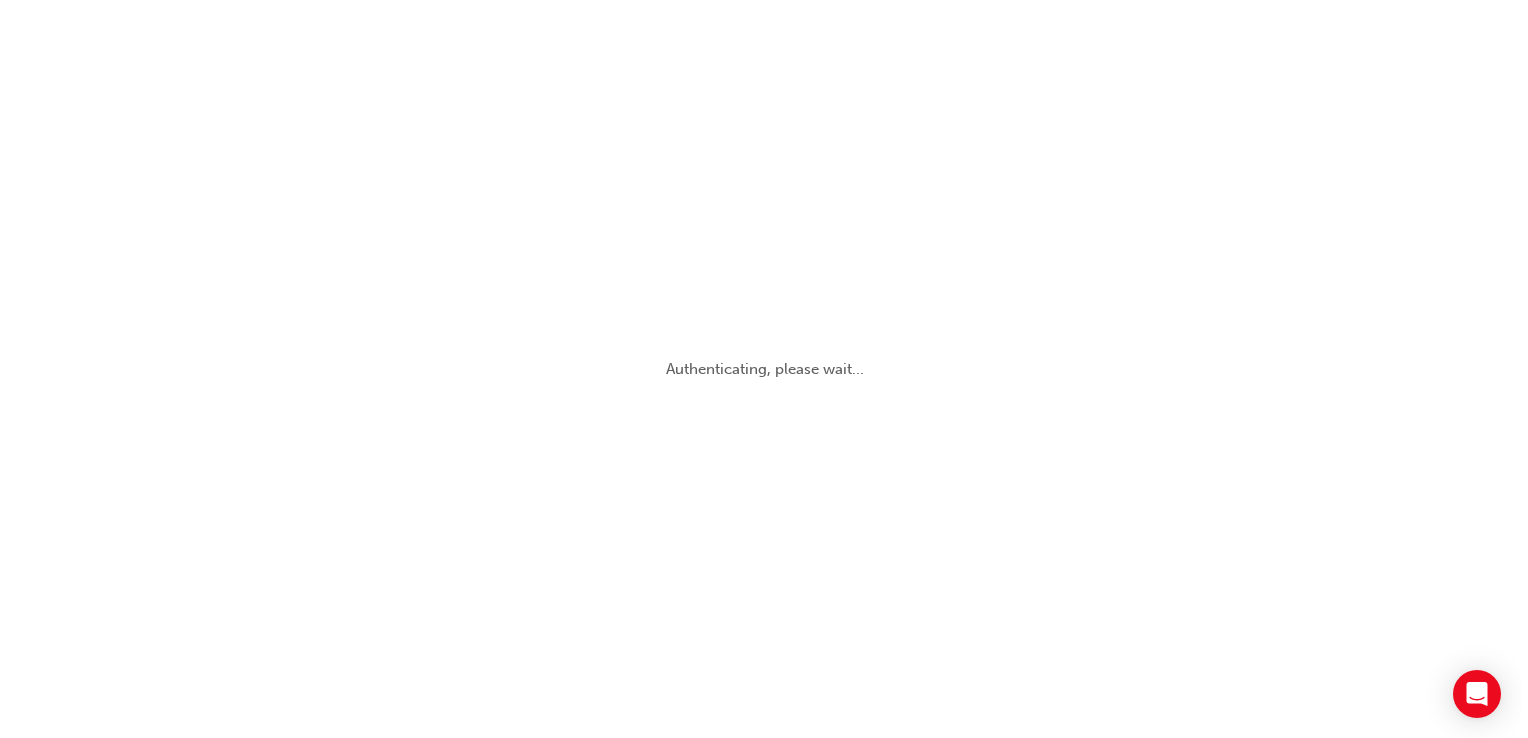 scroll, scrollTop: 0, scrollLeft: 0, axis: both 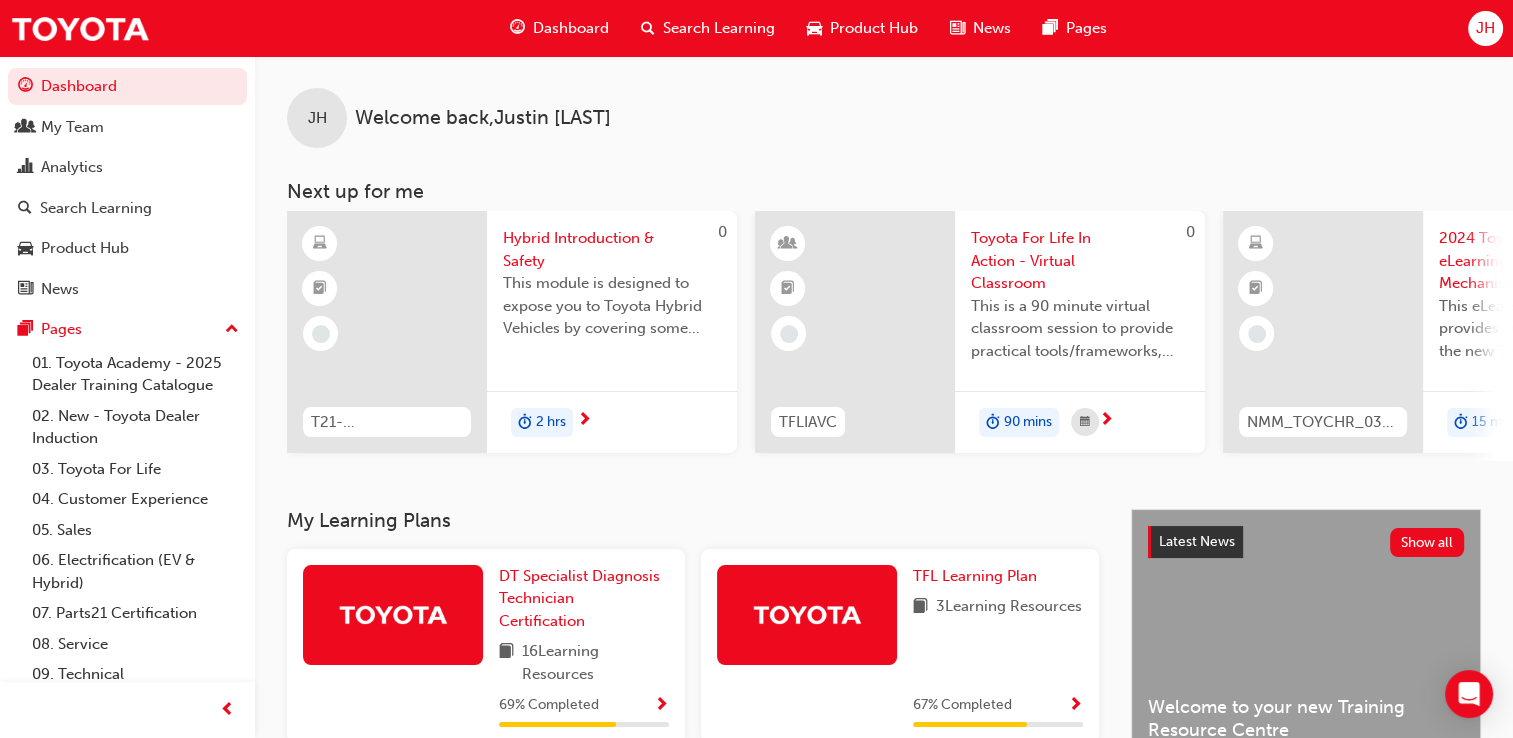click on "Dashboard" at bounding box center [571, 28] 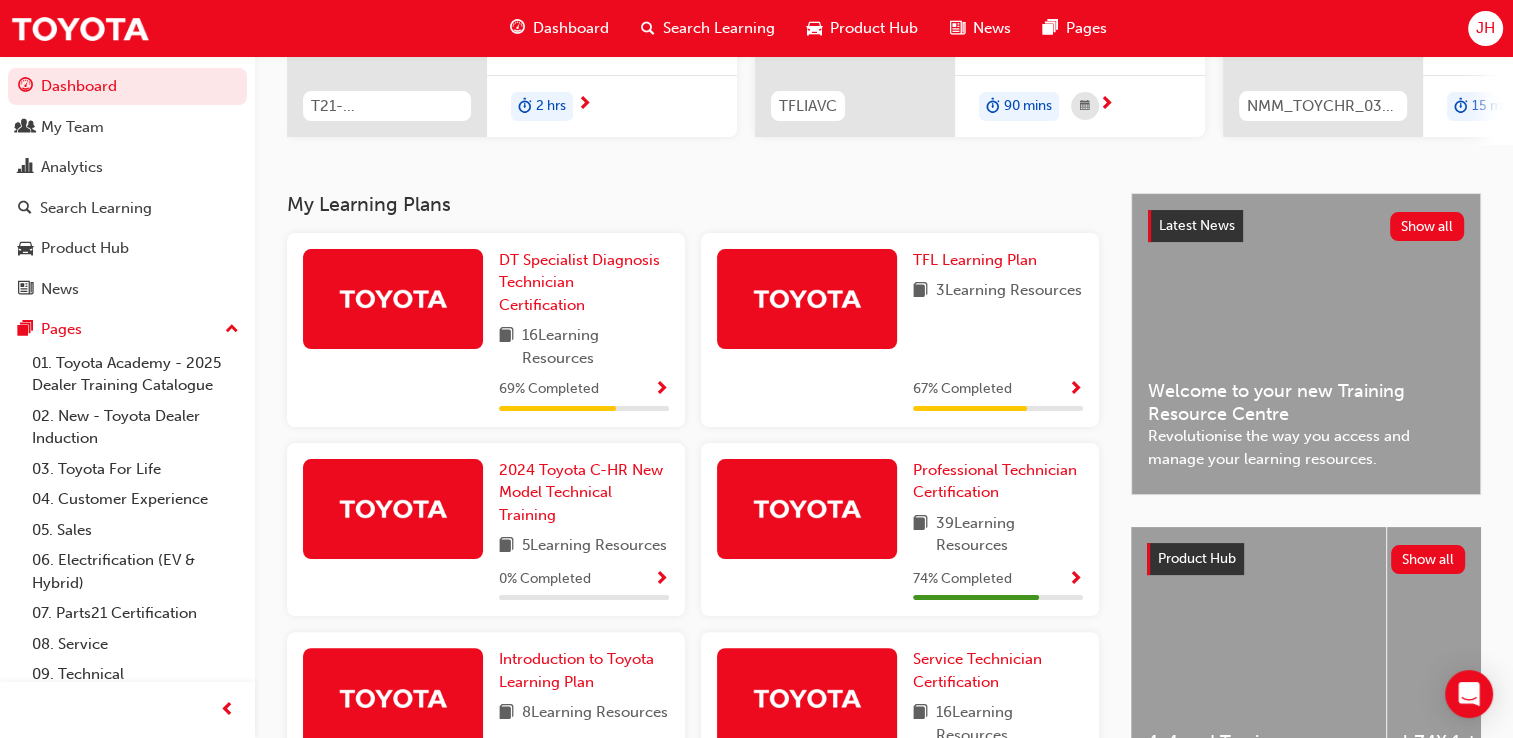 scroll, scrollTop: 100, scrollLeft: 0, axis: vertical 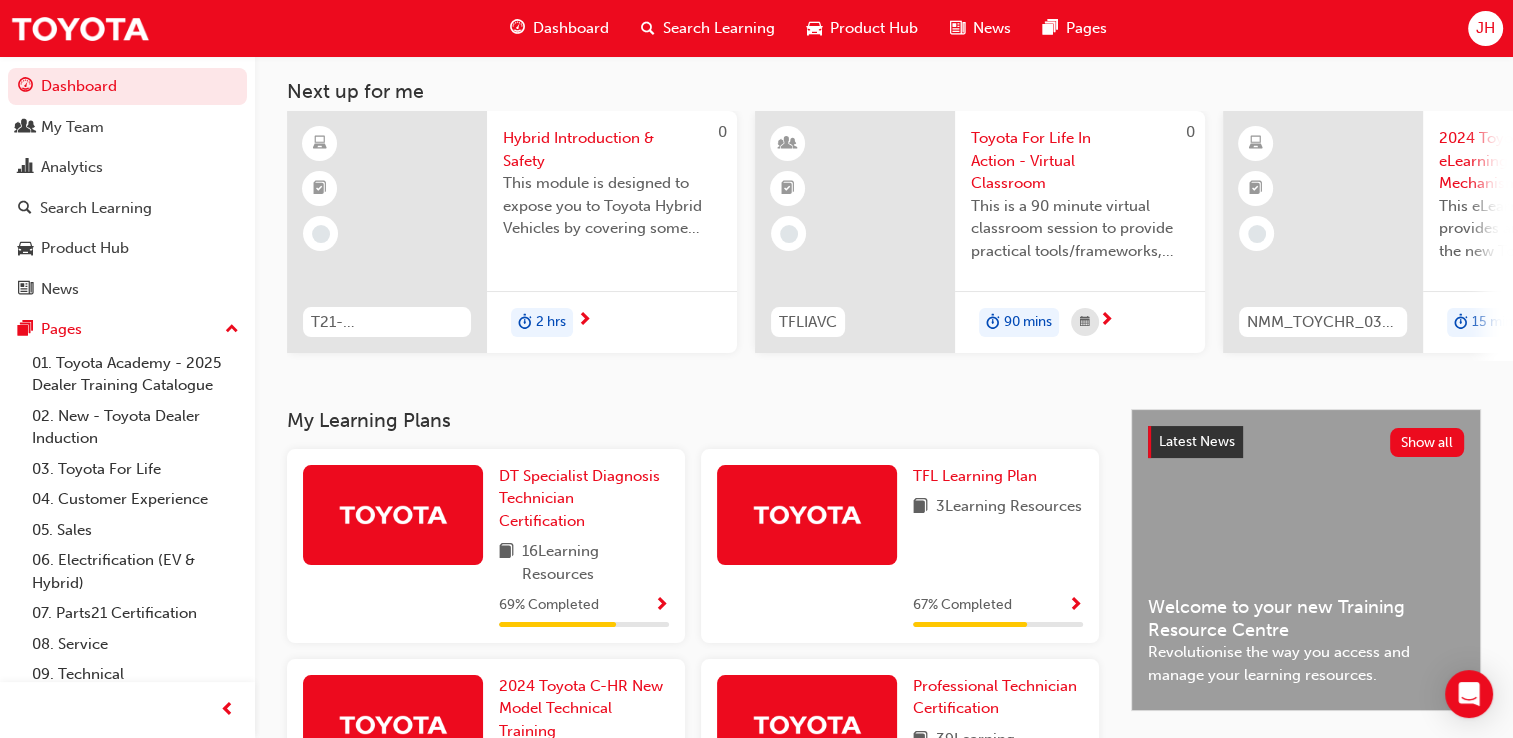 click on "Search Learning" at bounding box center (719, 28) 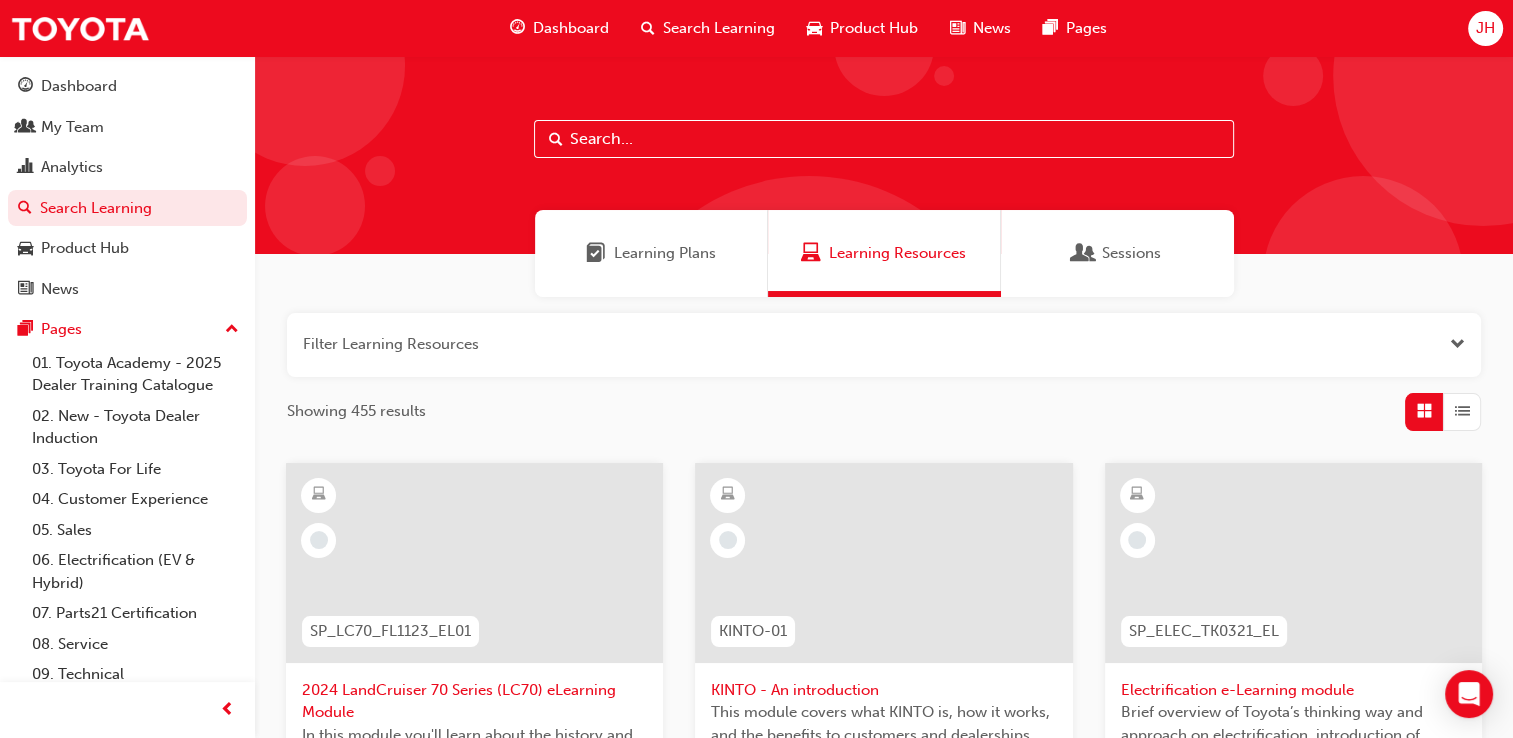 click on "Learning Plans" at bounding box center [665, 253] 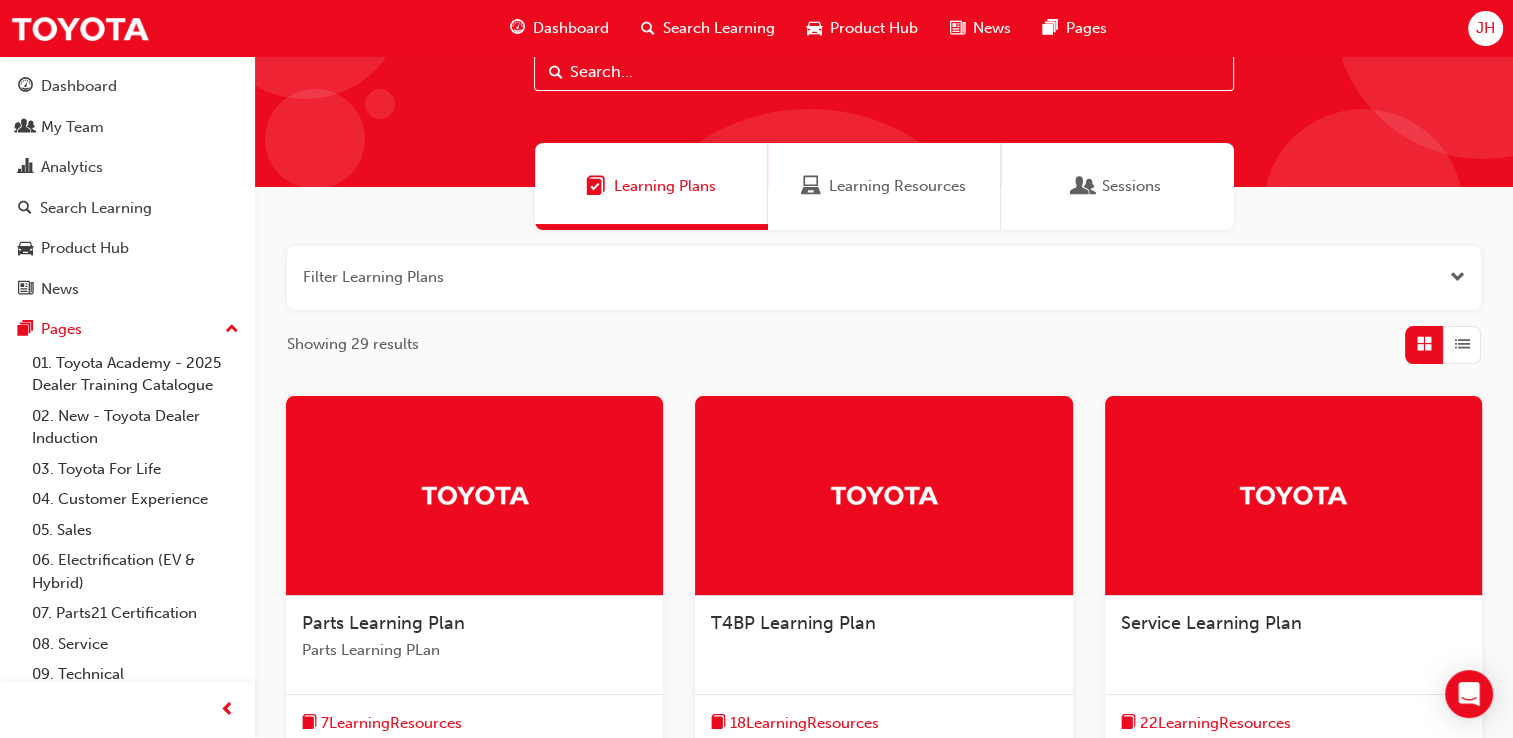 scroll, scrollTop: 0, scrollLeft: 0, axis: both 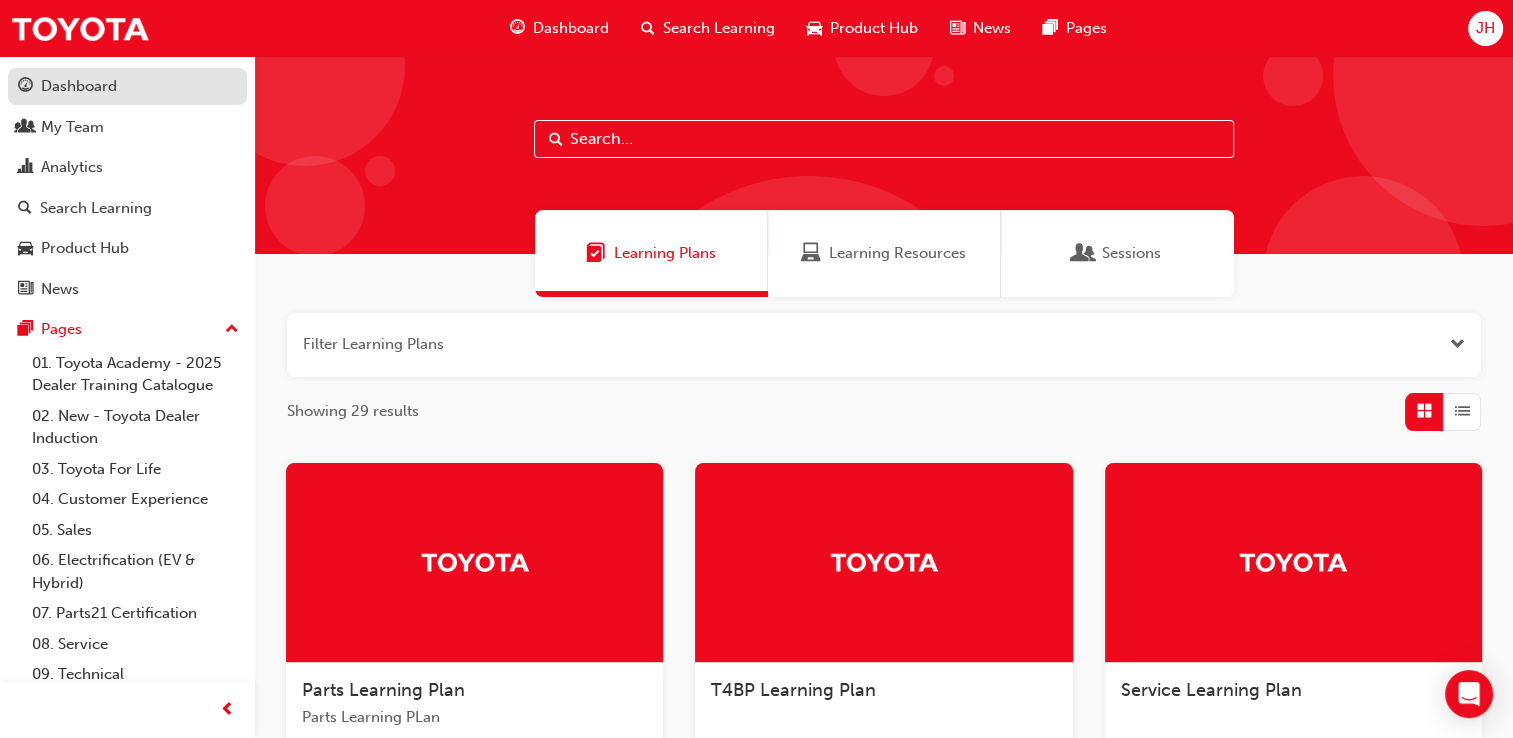 click on "Dashboard" at bounding box center (79, 86) 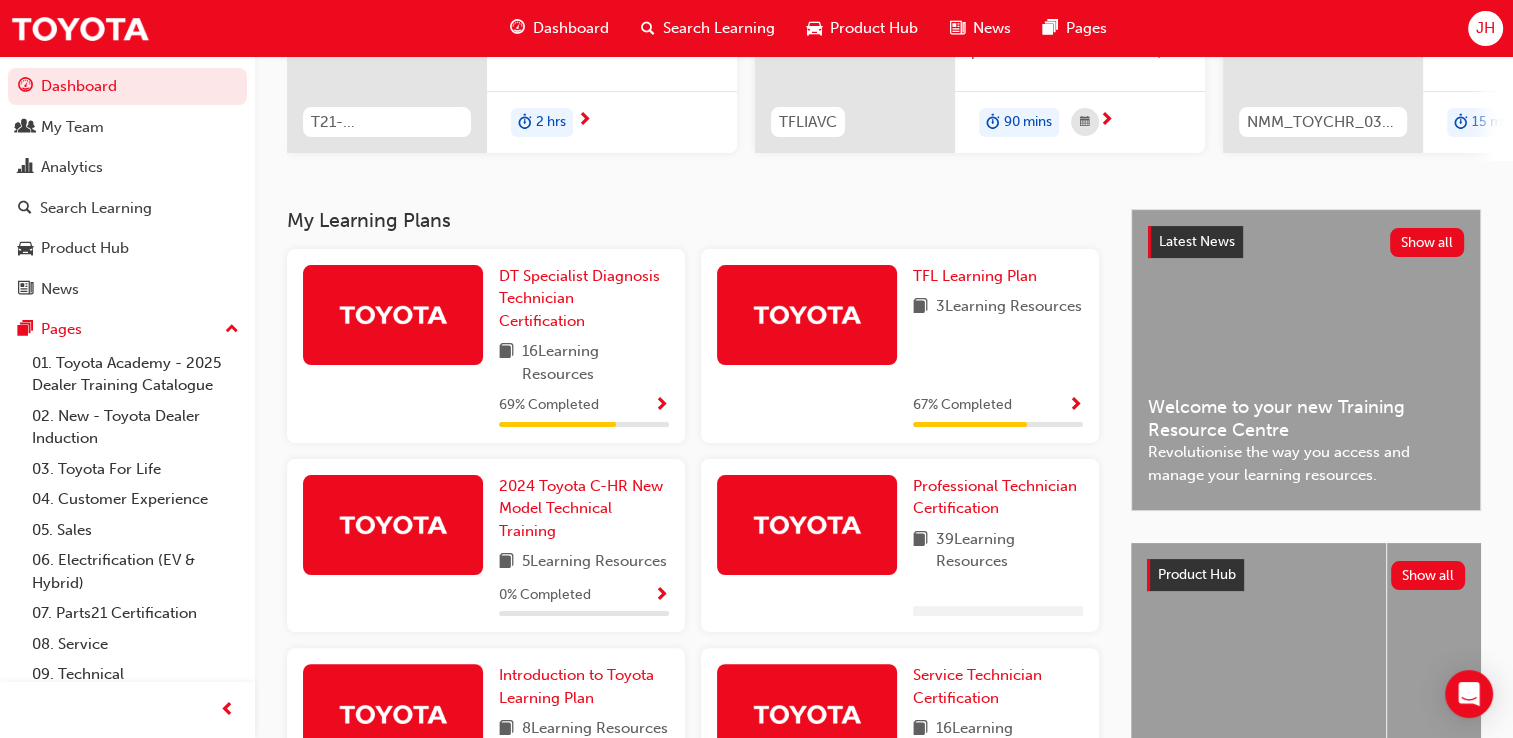 scroll, scrollTop: 484, scrollLeft: 0, axis: vertical 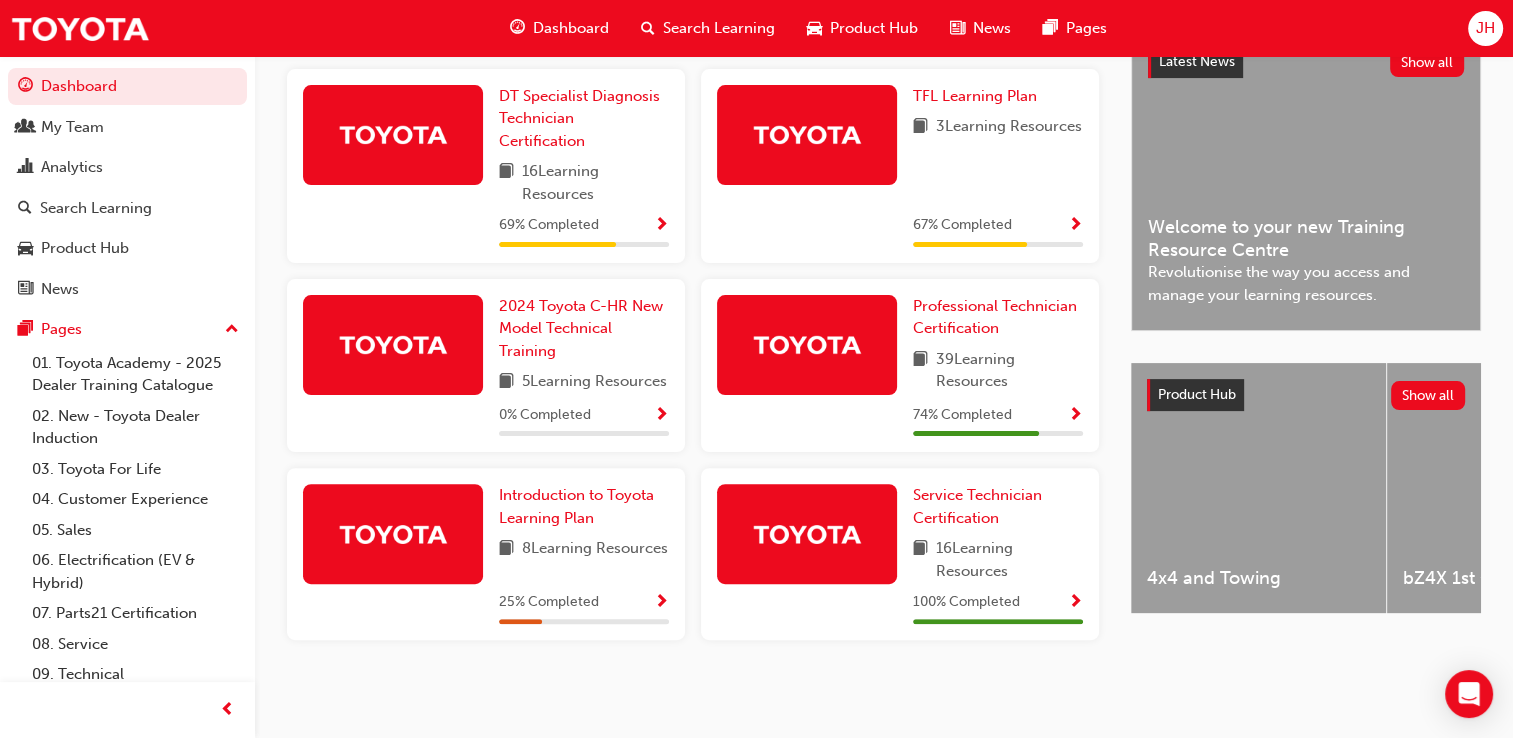 click at bounding box center [1075, 603] 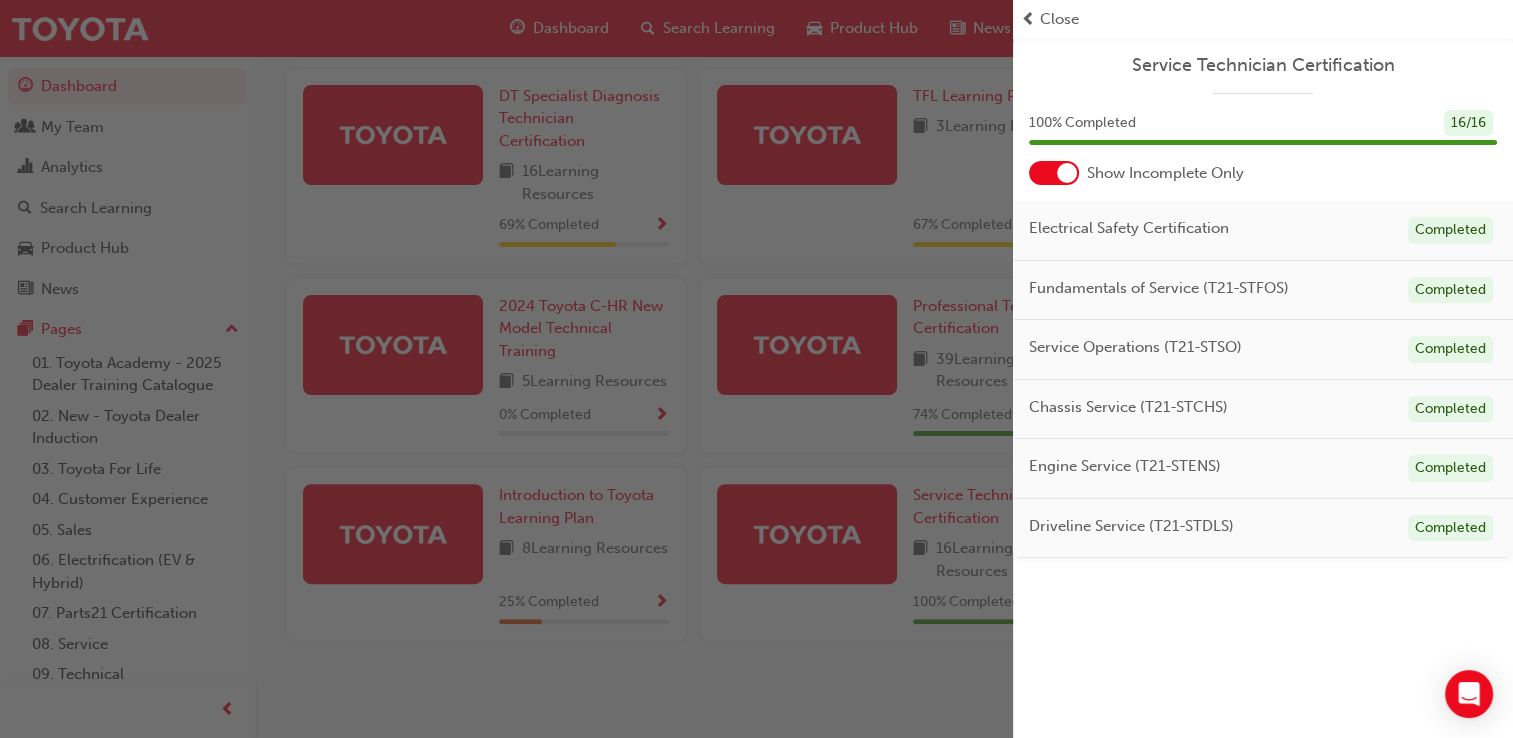 scroll, scrollTop: 500, scrollLeft: 0, axis: vertical 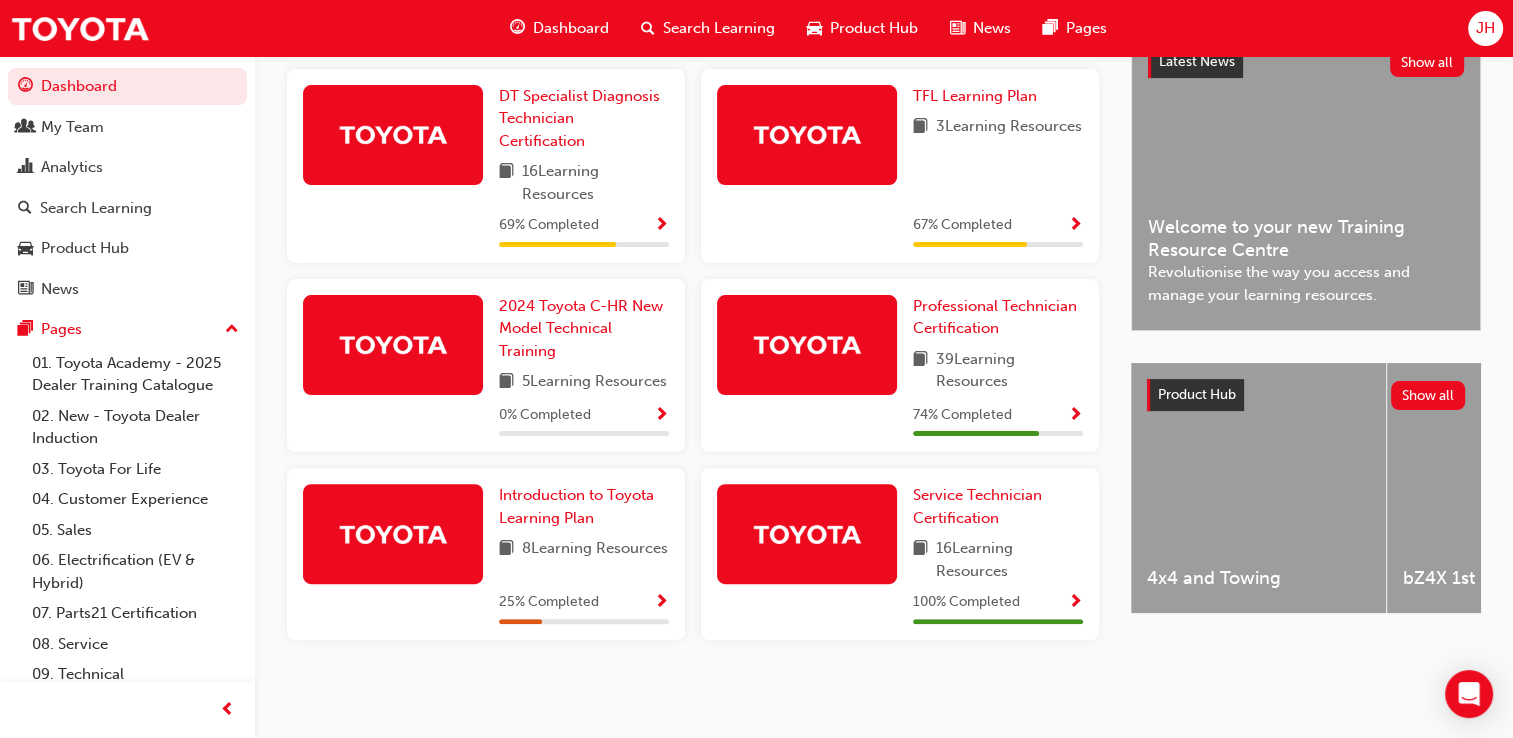 click at bounding box center (1075, 416) 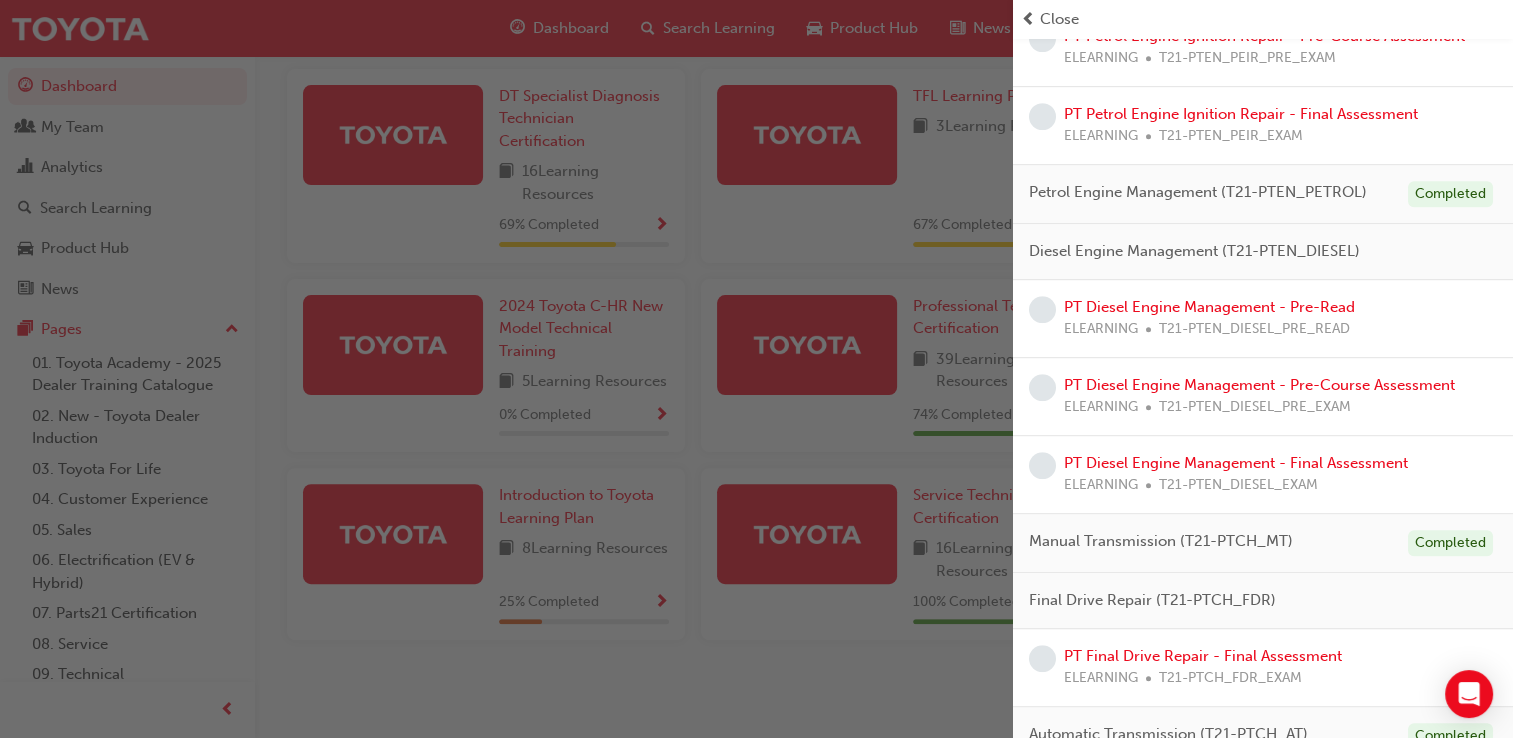 scroll, scrollTop: 1000, scrollLeft: 0, axis: vertical 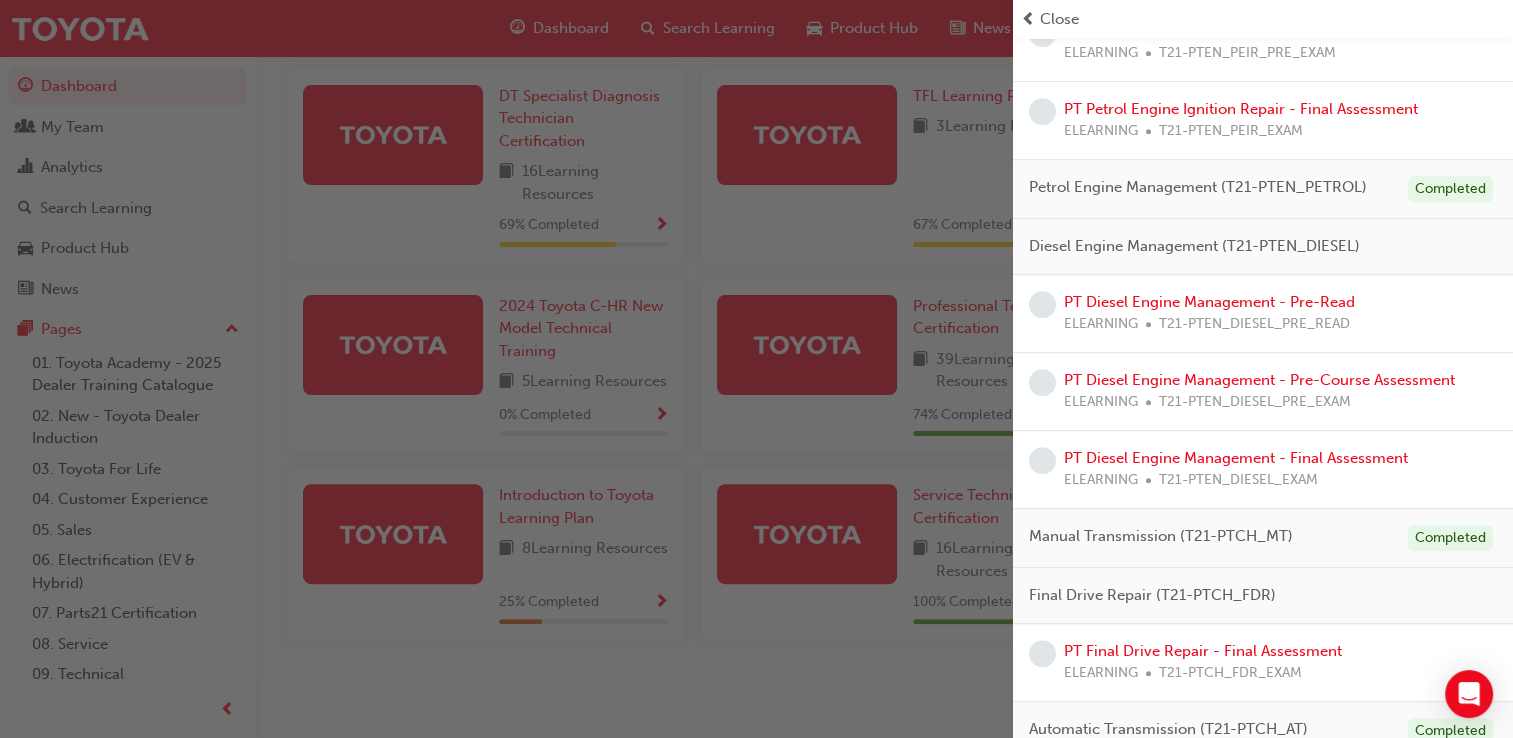 click at bounding box center [1028, 19] 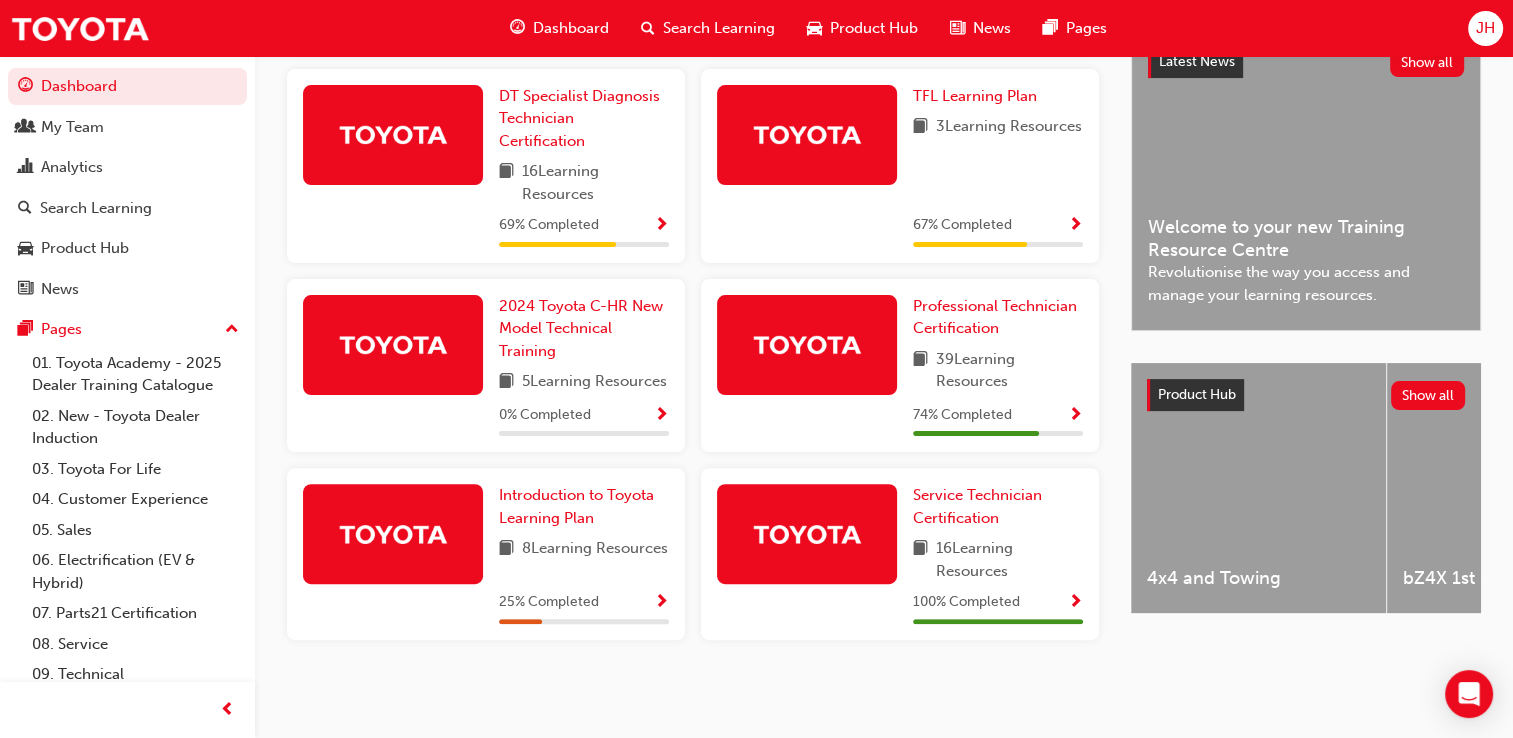 scroll, scrollTop: 0, scrollLeft: 0, axis: both 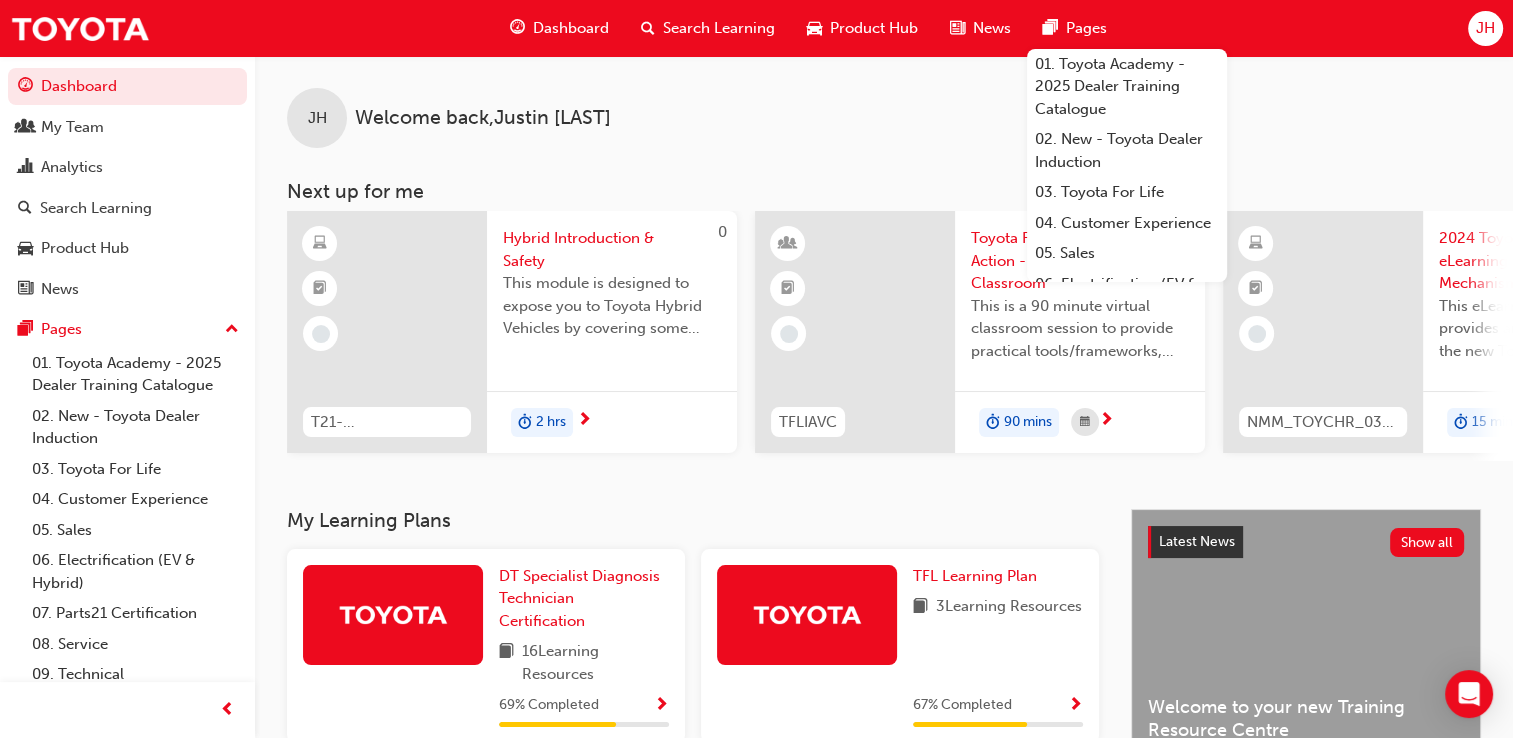 click on "Pages" at bounding box center (1086, 28) 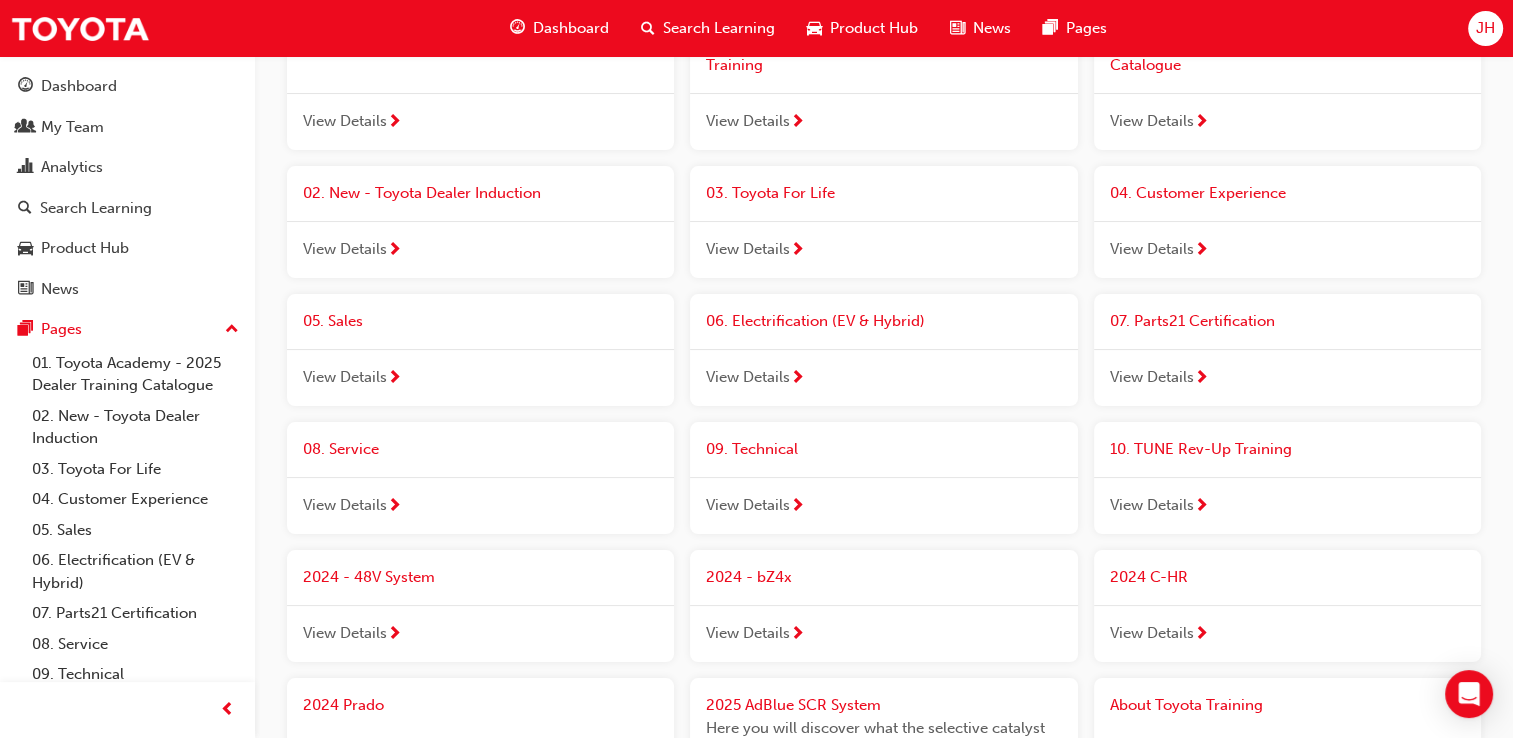 scroll, scrollTop: 0, scrollLeft: 0, axis: both 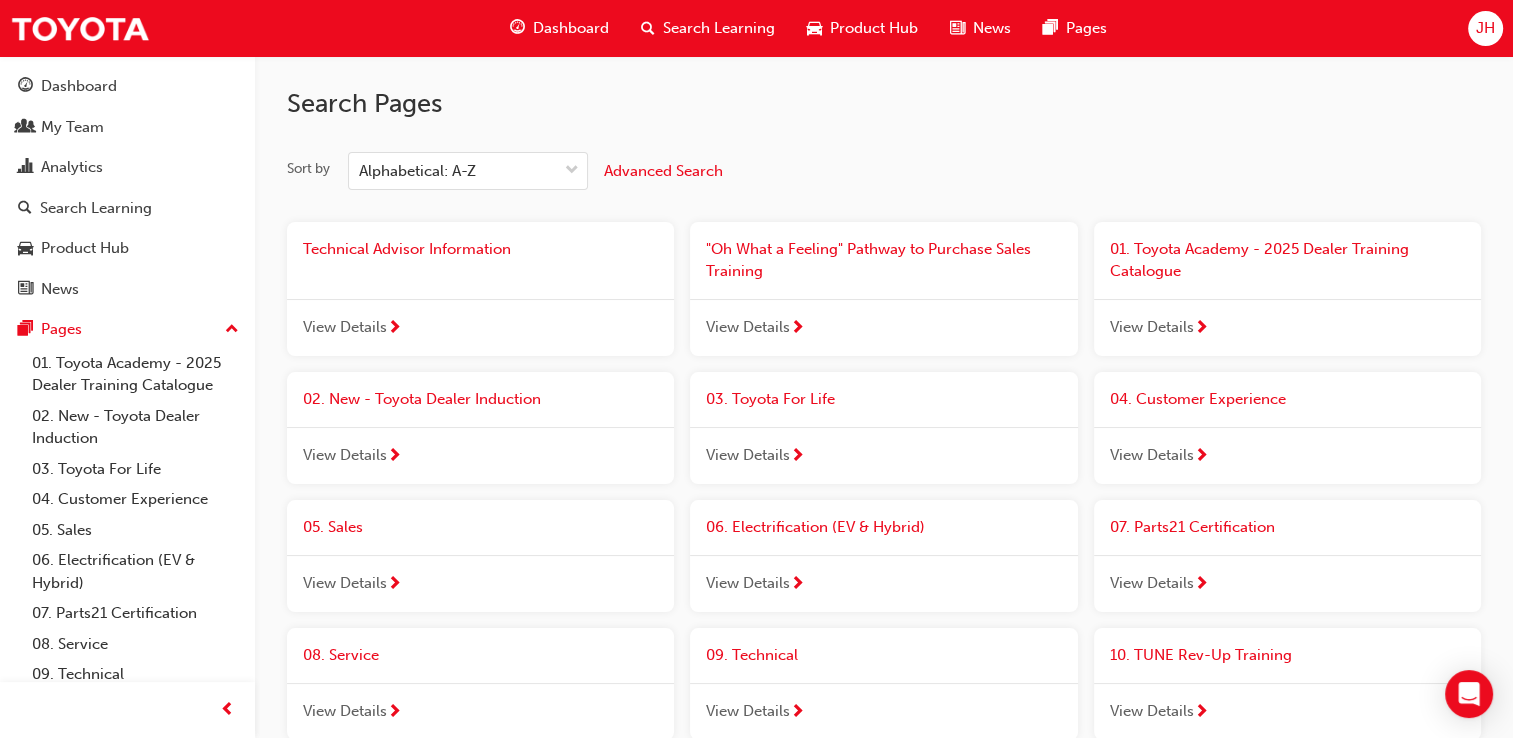 click on "JH" at bounding box center [1485, 28] 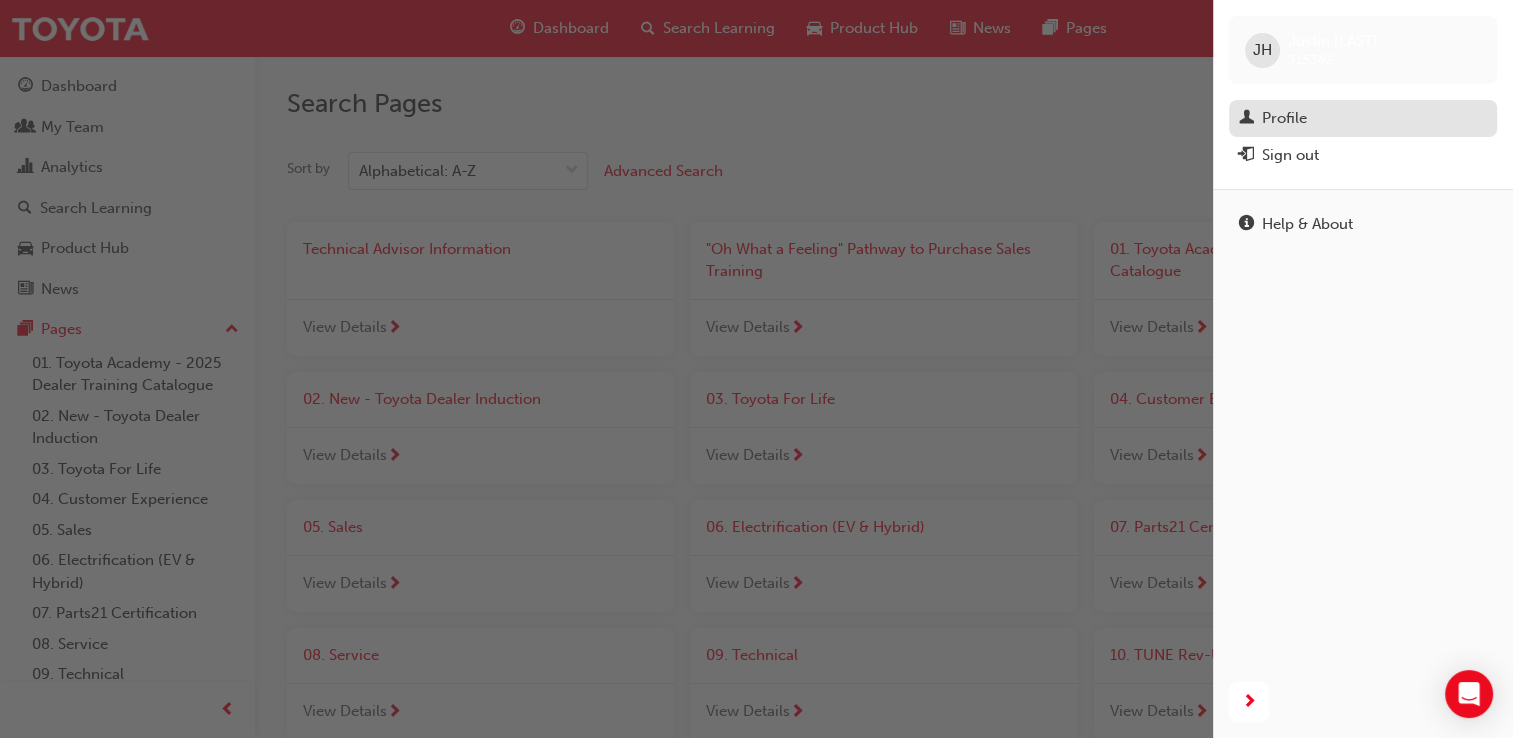 click on "Profile" at bounding box center (1284, 118) 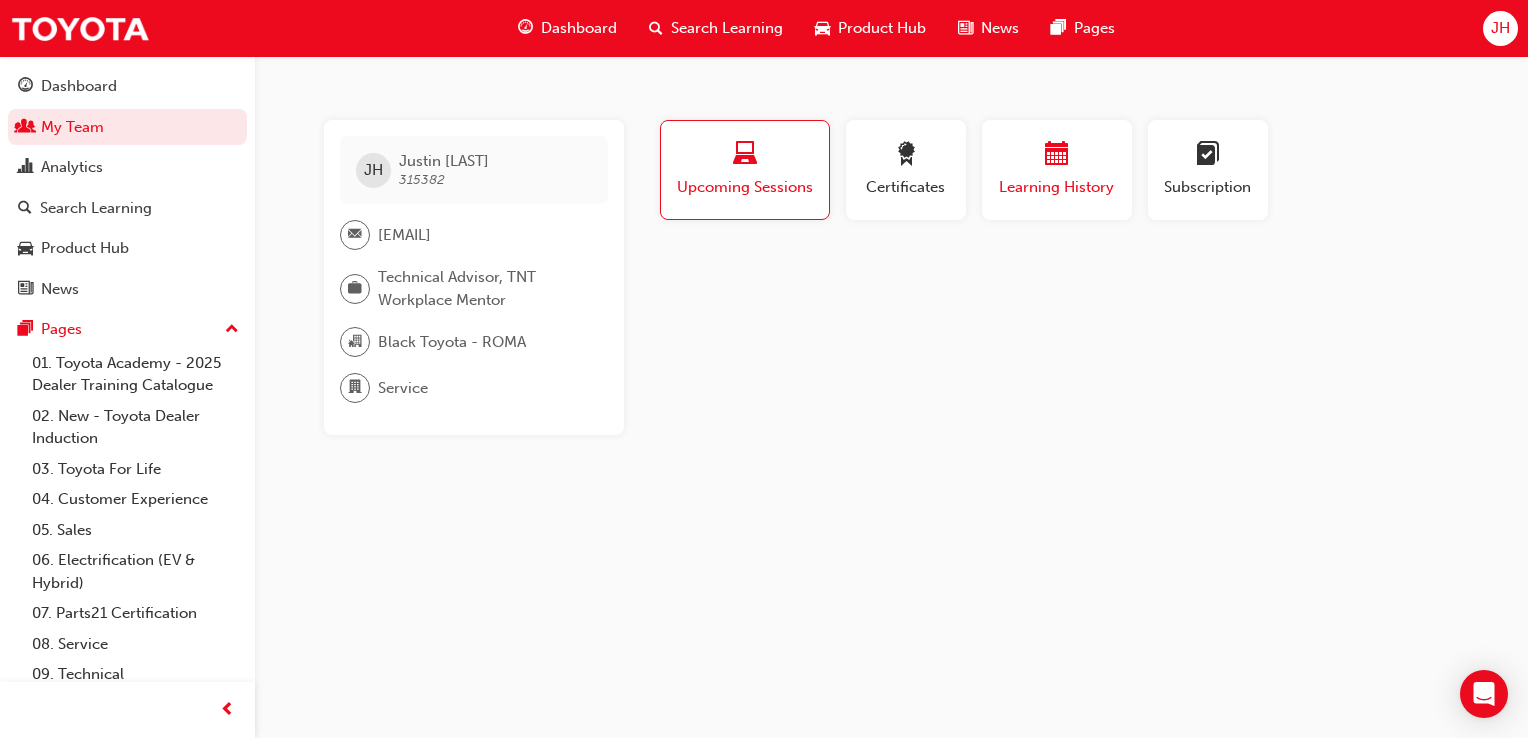 click on "Learning History" at bounding box center (1057, 187) 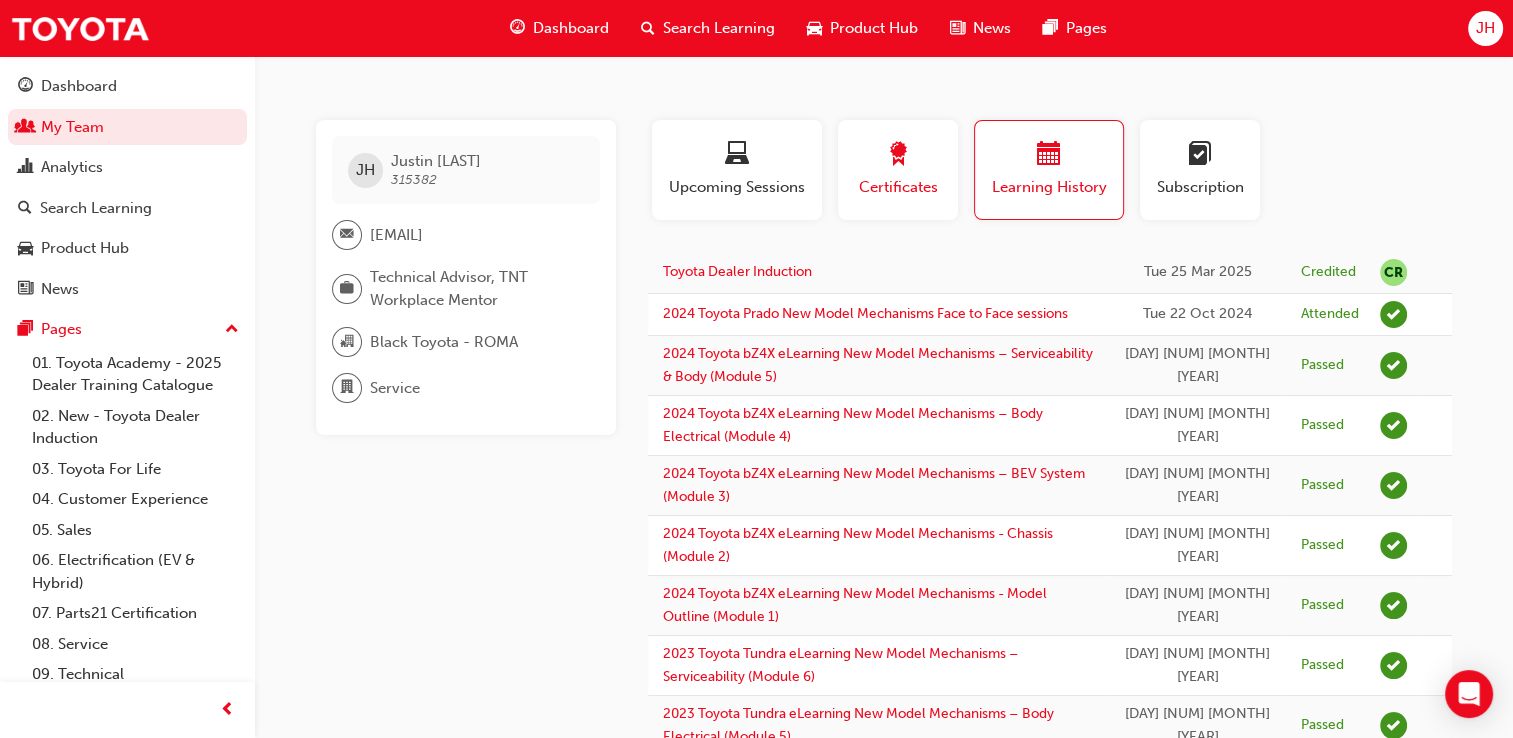 click on "Certificates" at bounding box center (898, 187) 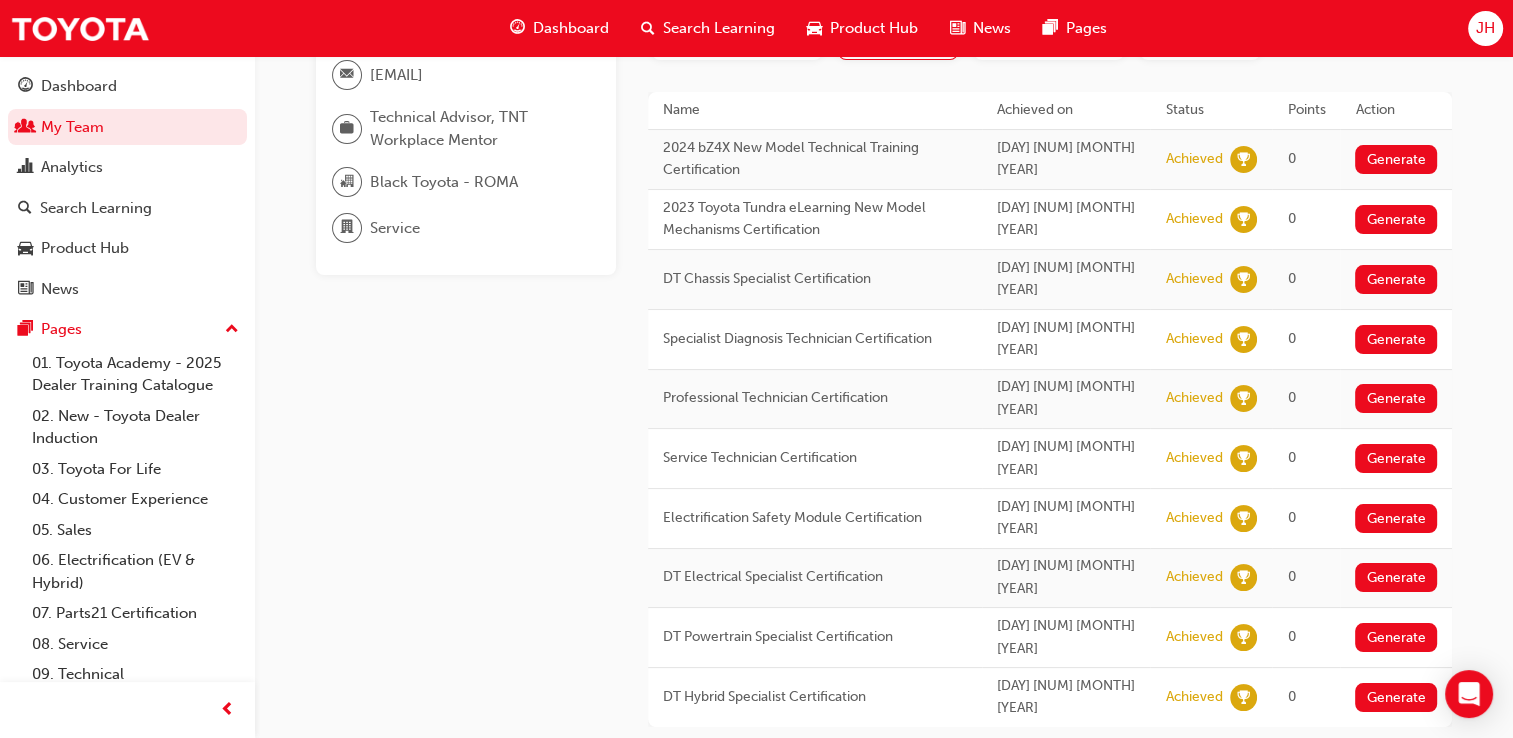 scroll, scrollTop: 179, scrollLeft: 0, axis: vertical 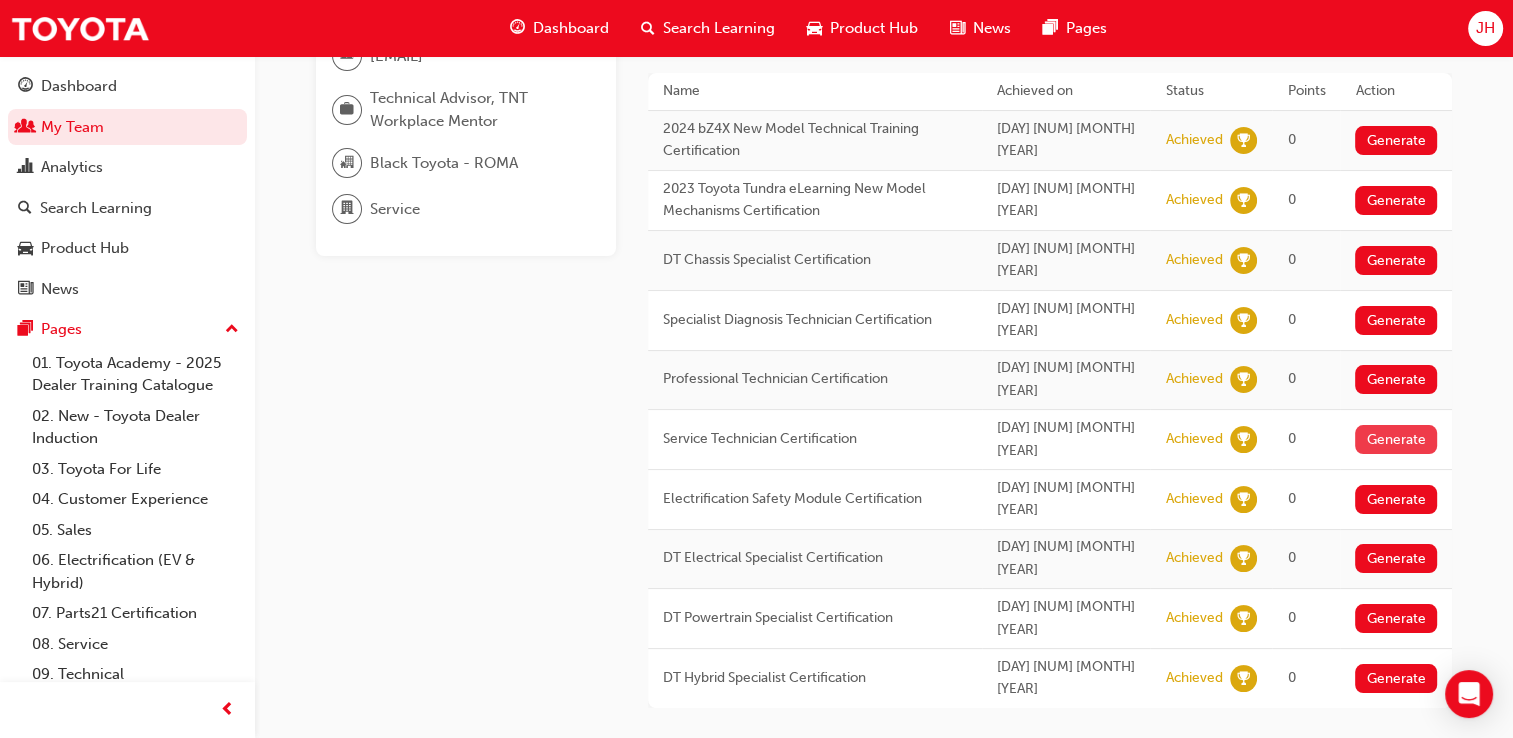 click on "Generate" at bounding box center (1396, 439) 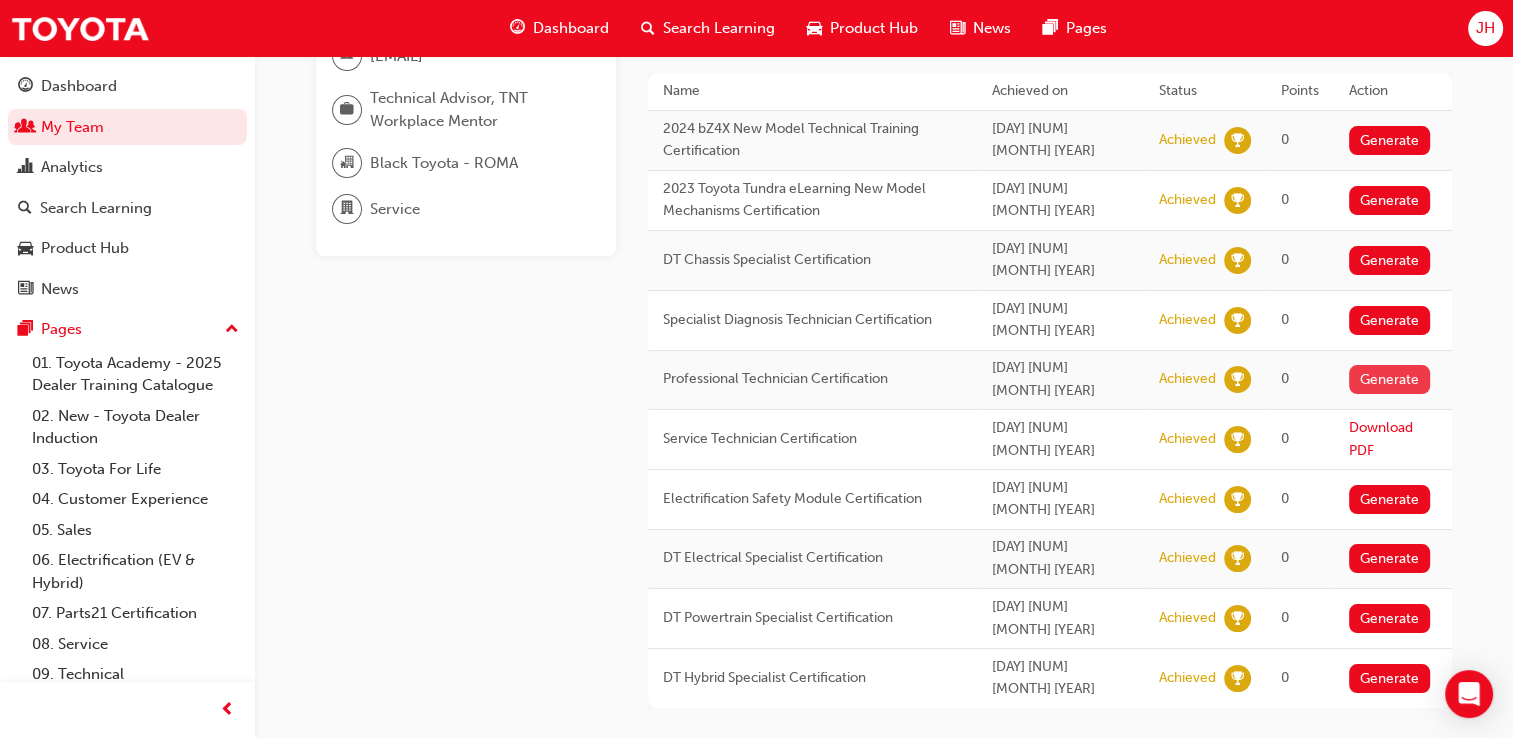 click on "Generate" at bounding box center [1390, 379] 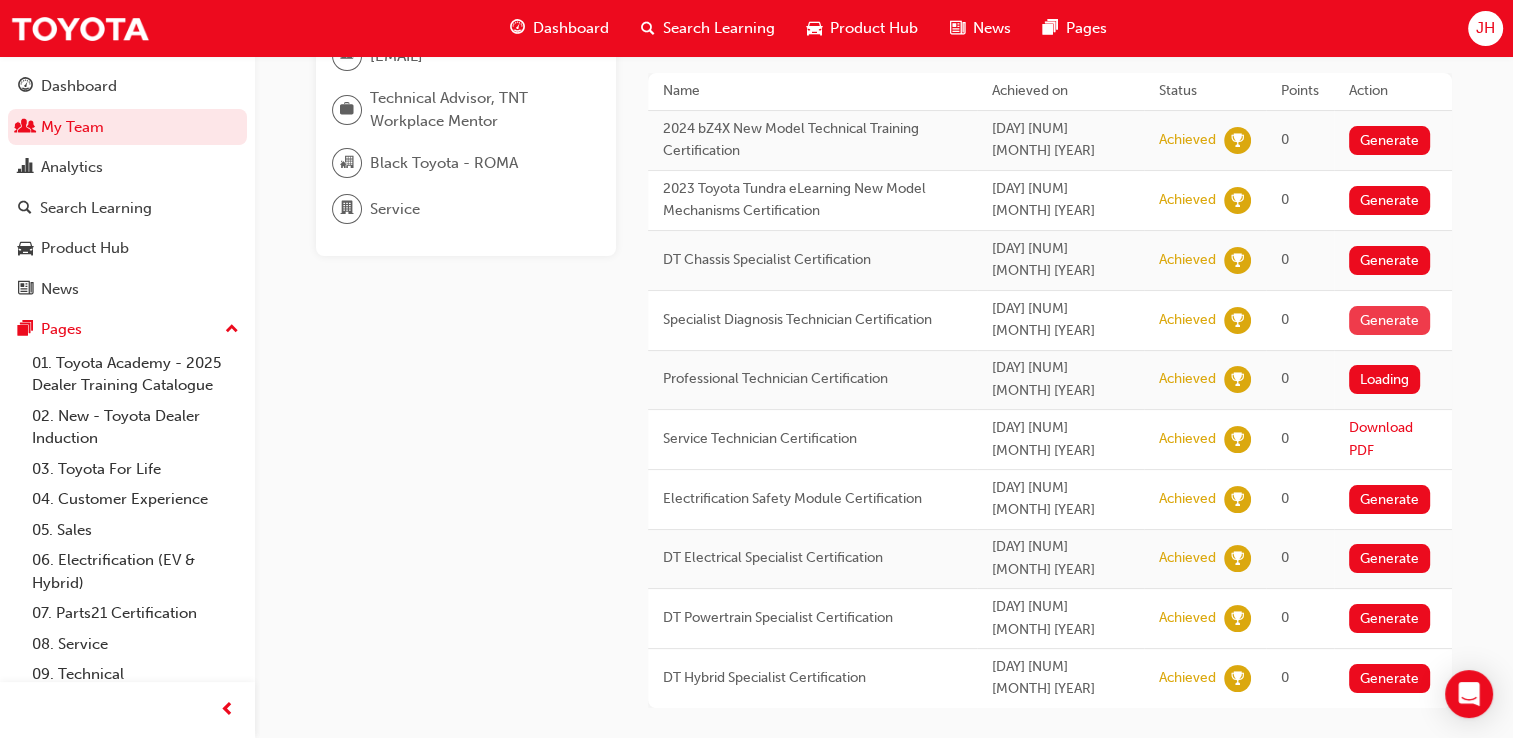 click on "Generate" at bounding box center [1390, 320] 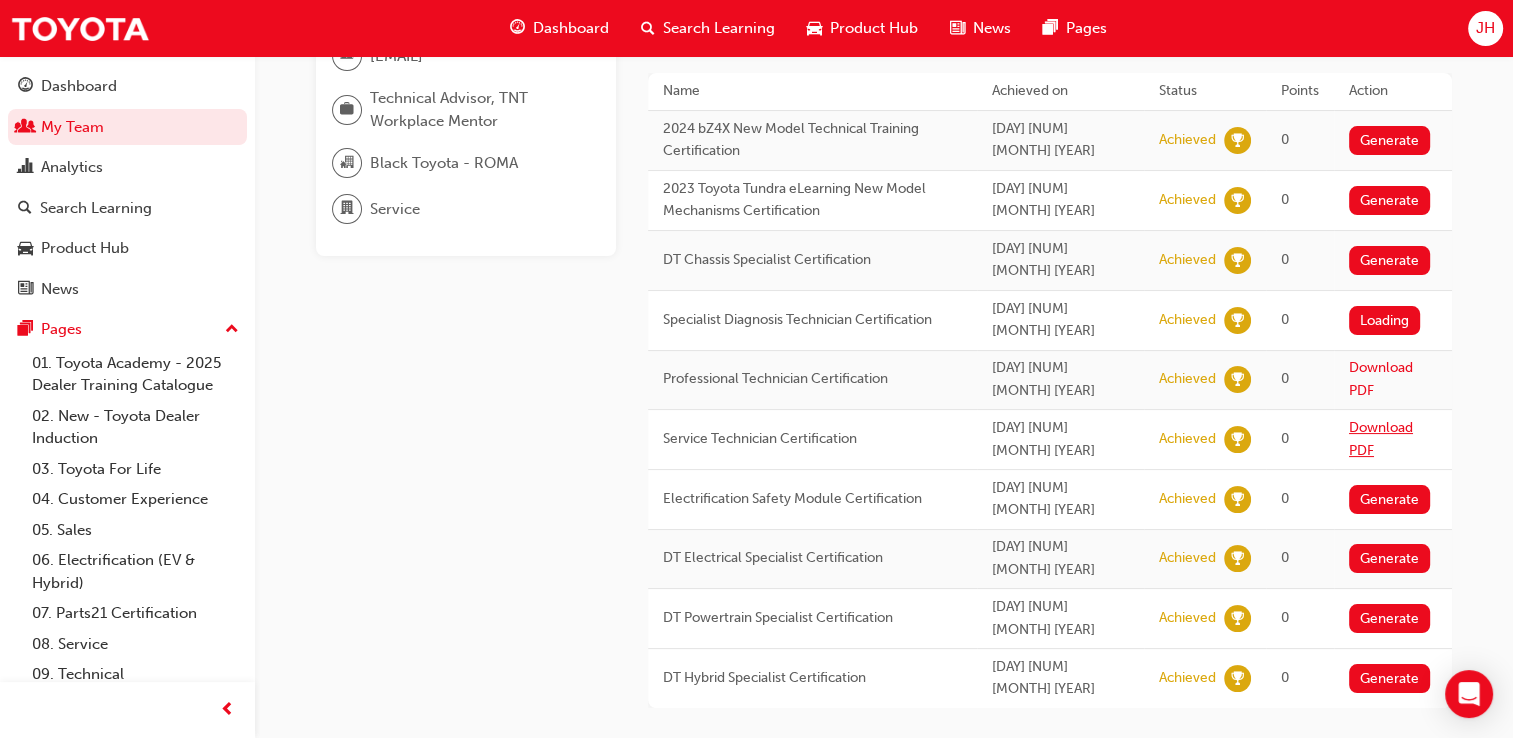 click on "Download PDF" at bounding box center [1381, 439] 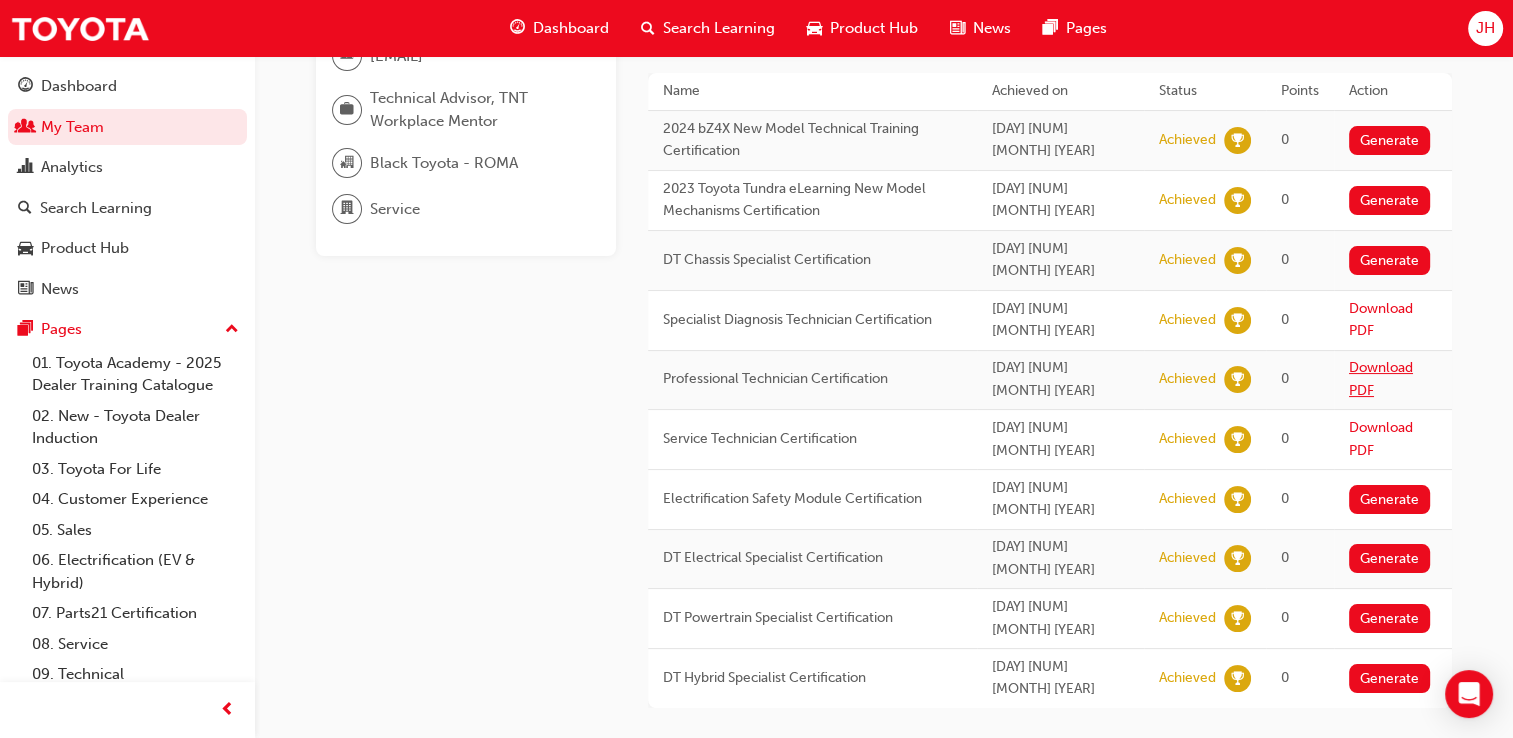 click on "Download PDF" at bounding box center (1381, 379) 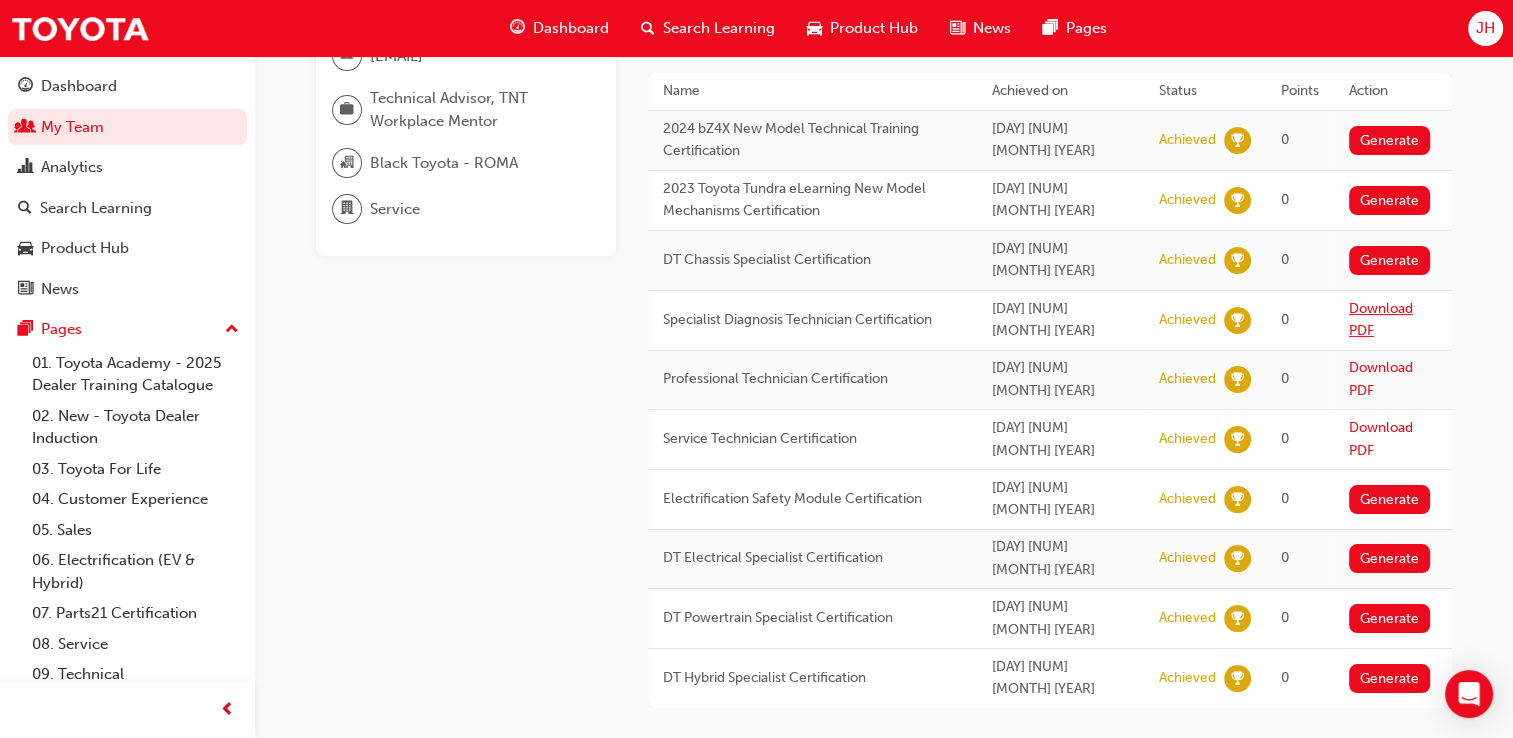 click on "Download PDF" at bounding box center (1381, 320) 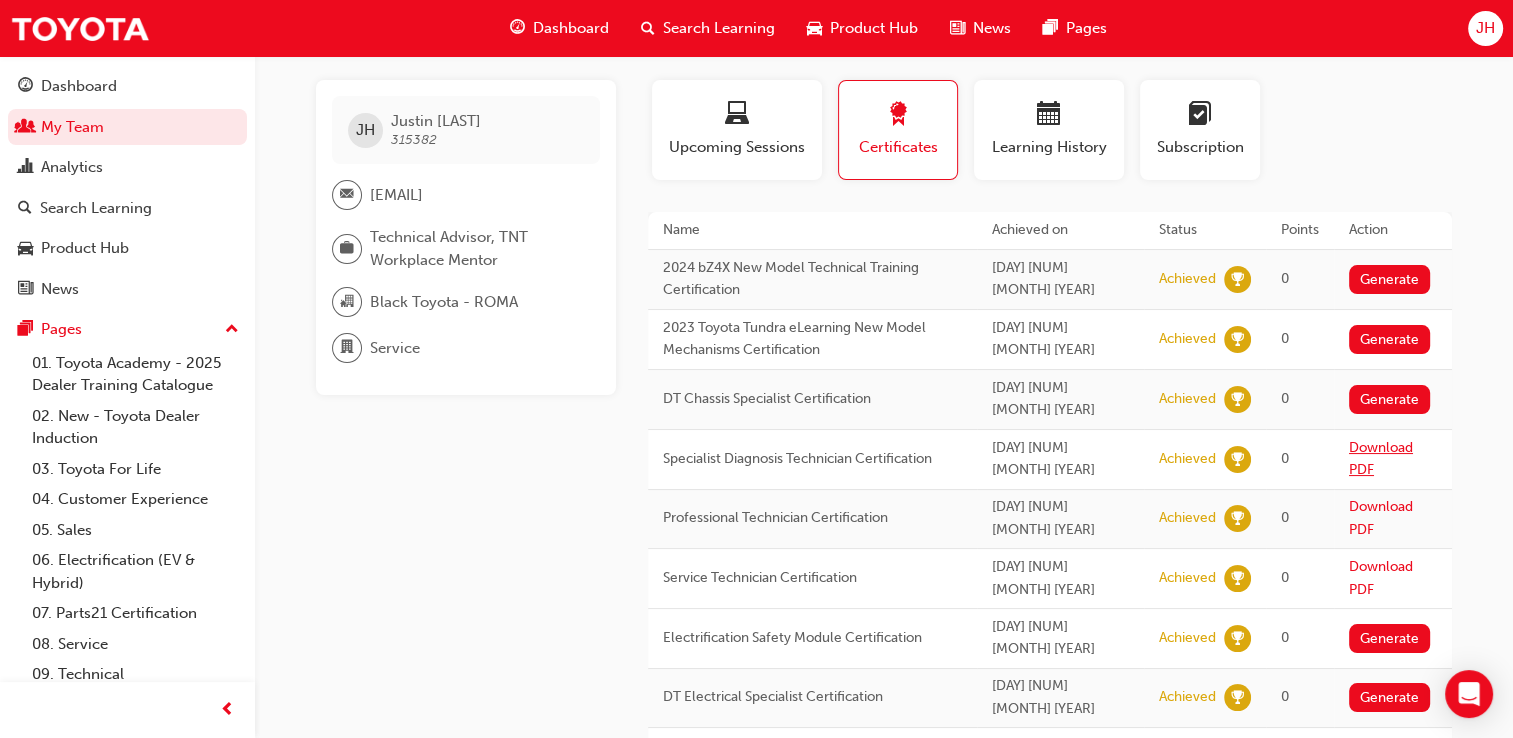 scroll, scrollTop: 0, scrollLeft: 0, axis: both 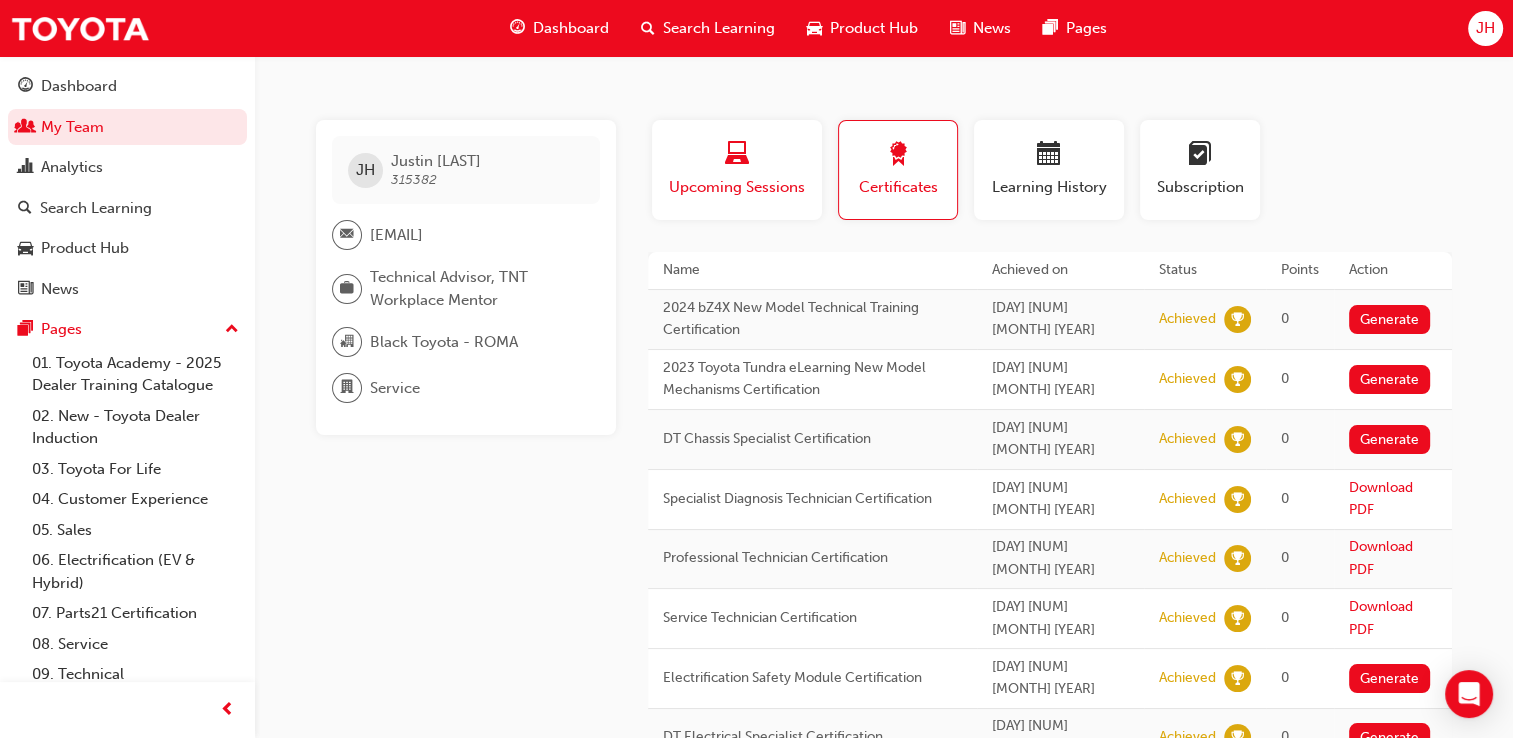 click on "Upcoming Sessions" at bounding box center [737, 187] 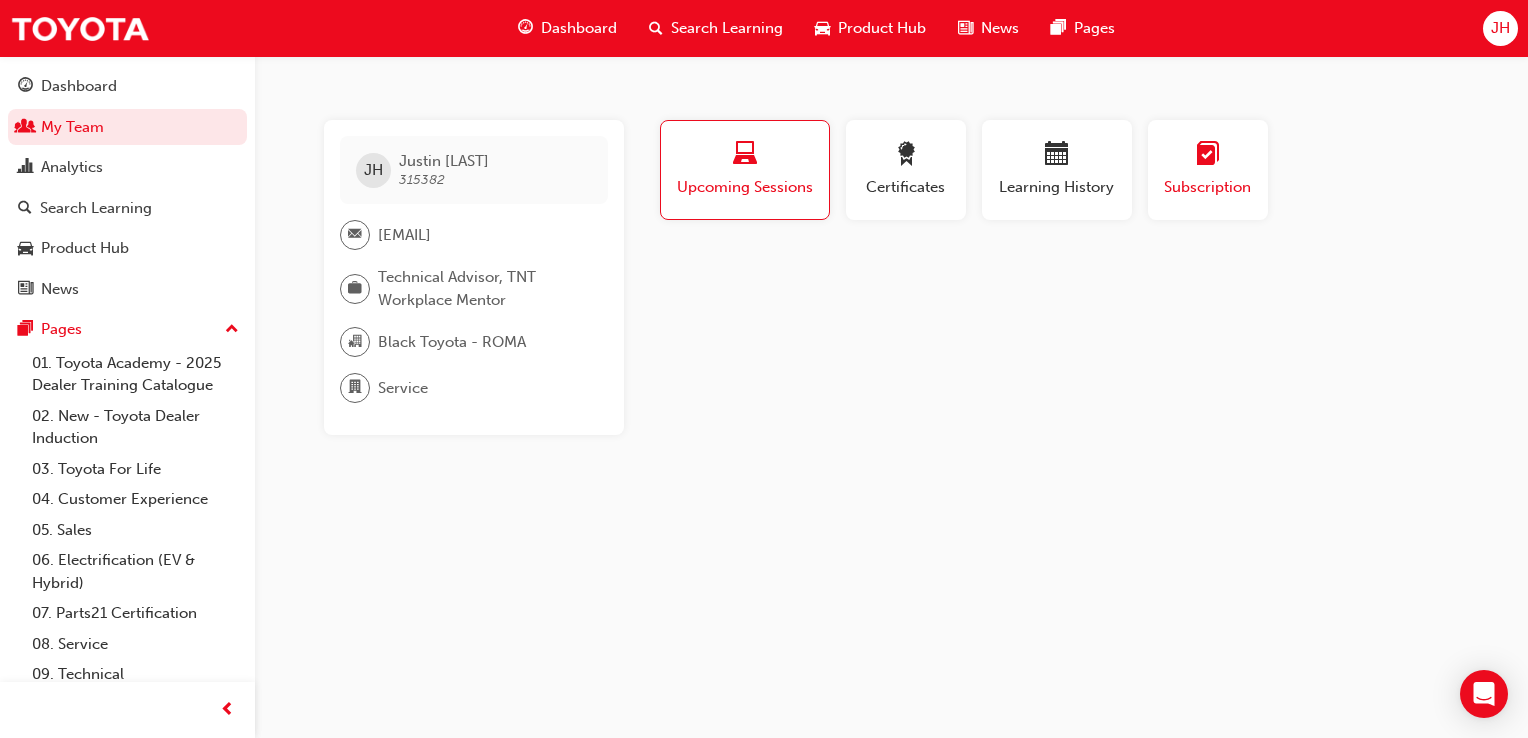 click on "Subscription" at bounding box center (1208, 187) 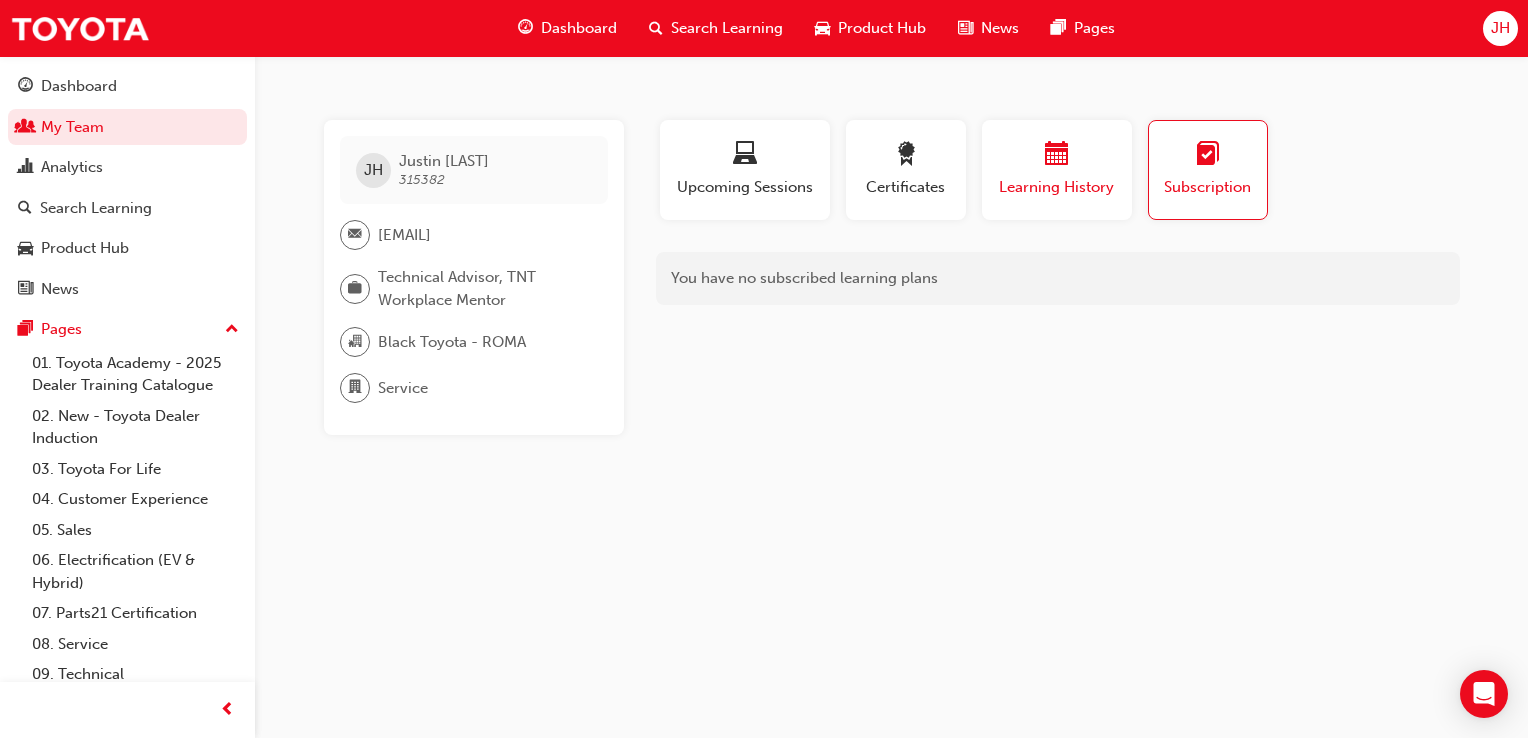 click on "Learning History" at bounding box center (1057, 187) 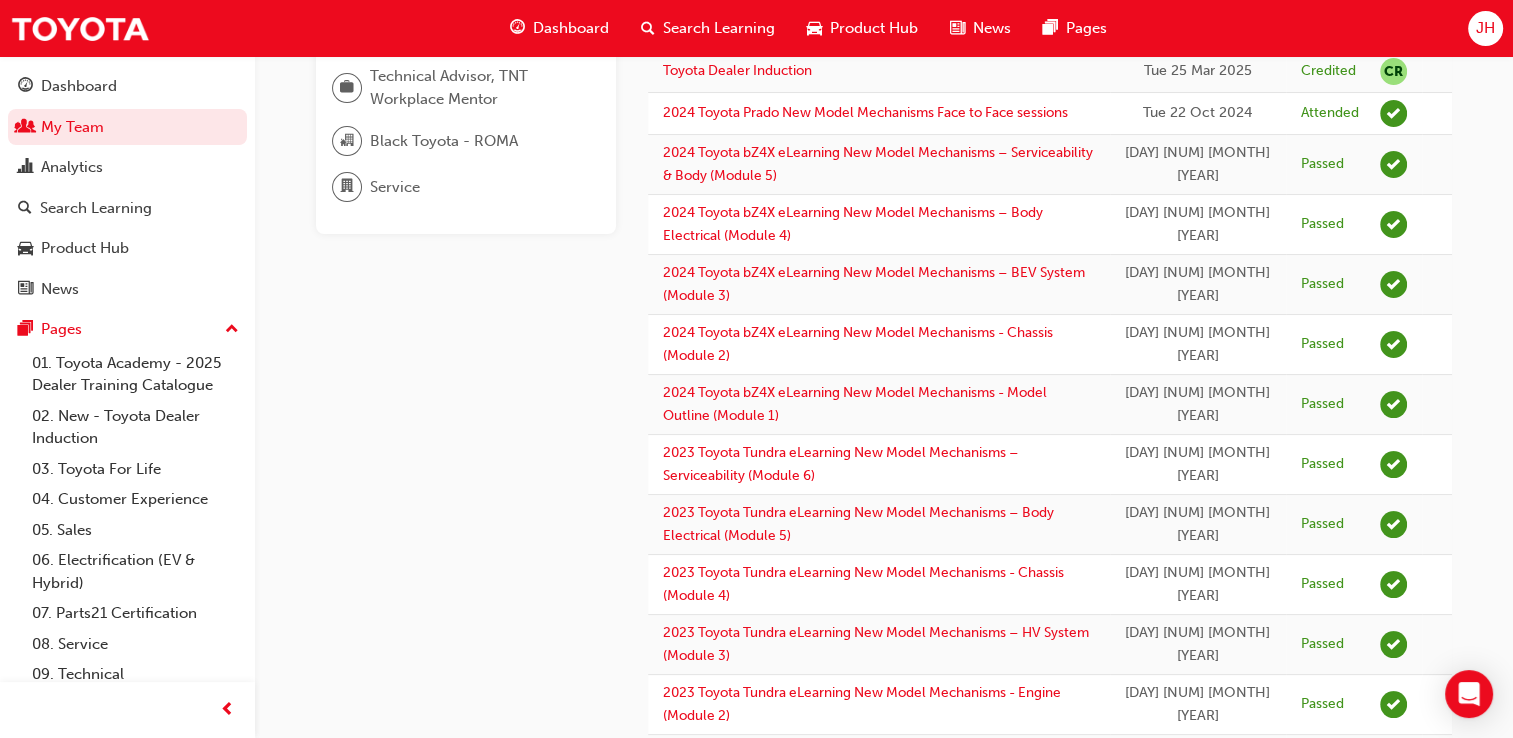 scroll, scrollTop: 0, scrollLeft: 0, axis: both 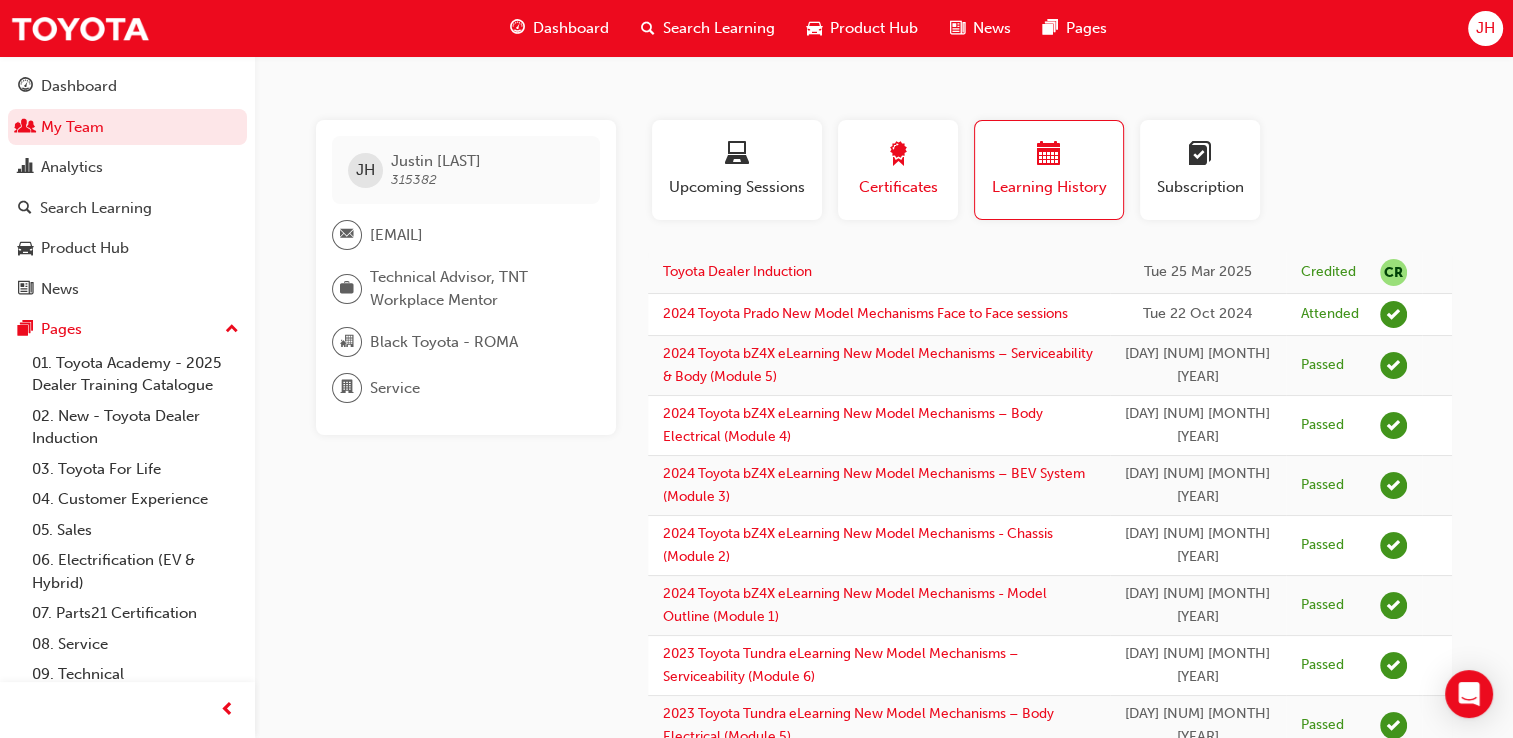 click on "Certificates" at bounding box center [898, 187] 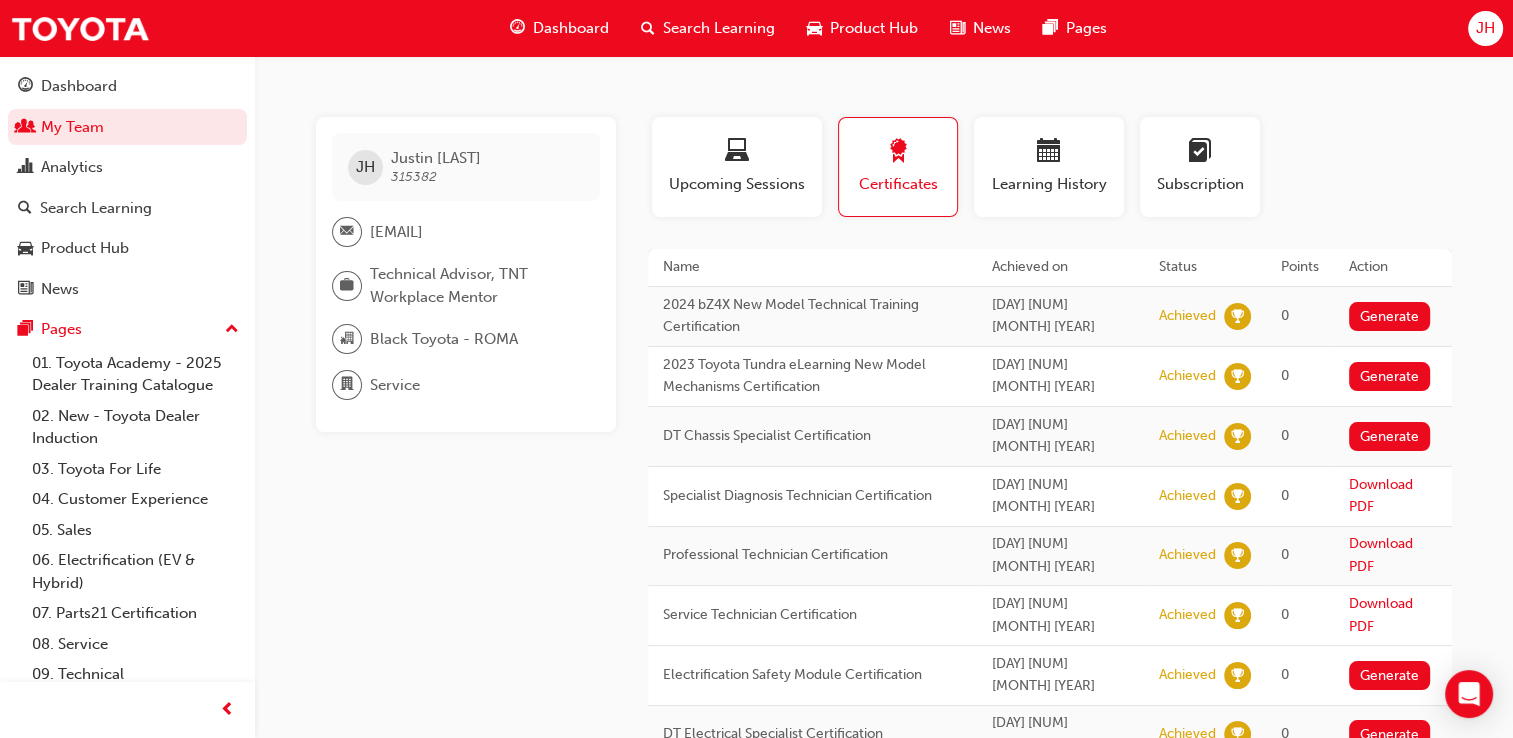 scroll, scrollTop: 0, scrollLeft: 0, axis: both 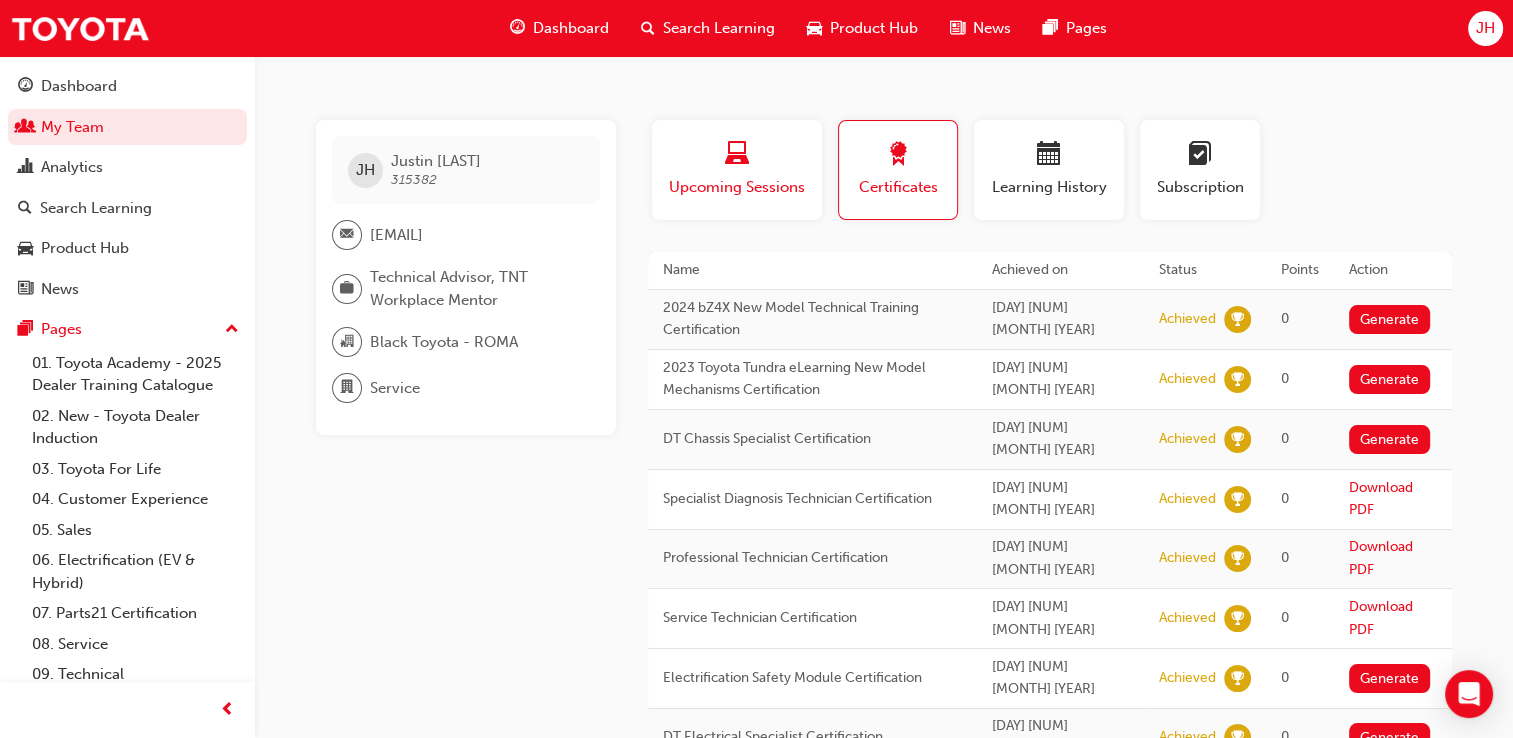 click on "Upcoming Sessions" at bounding box center [737, 187] 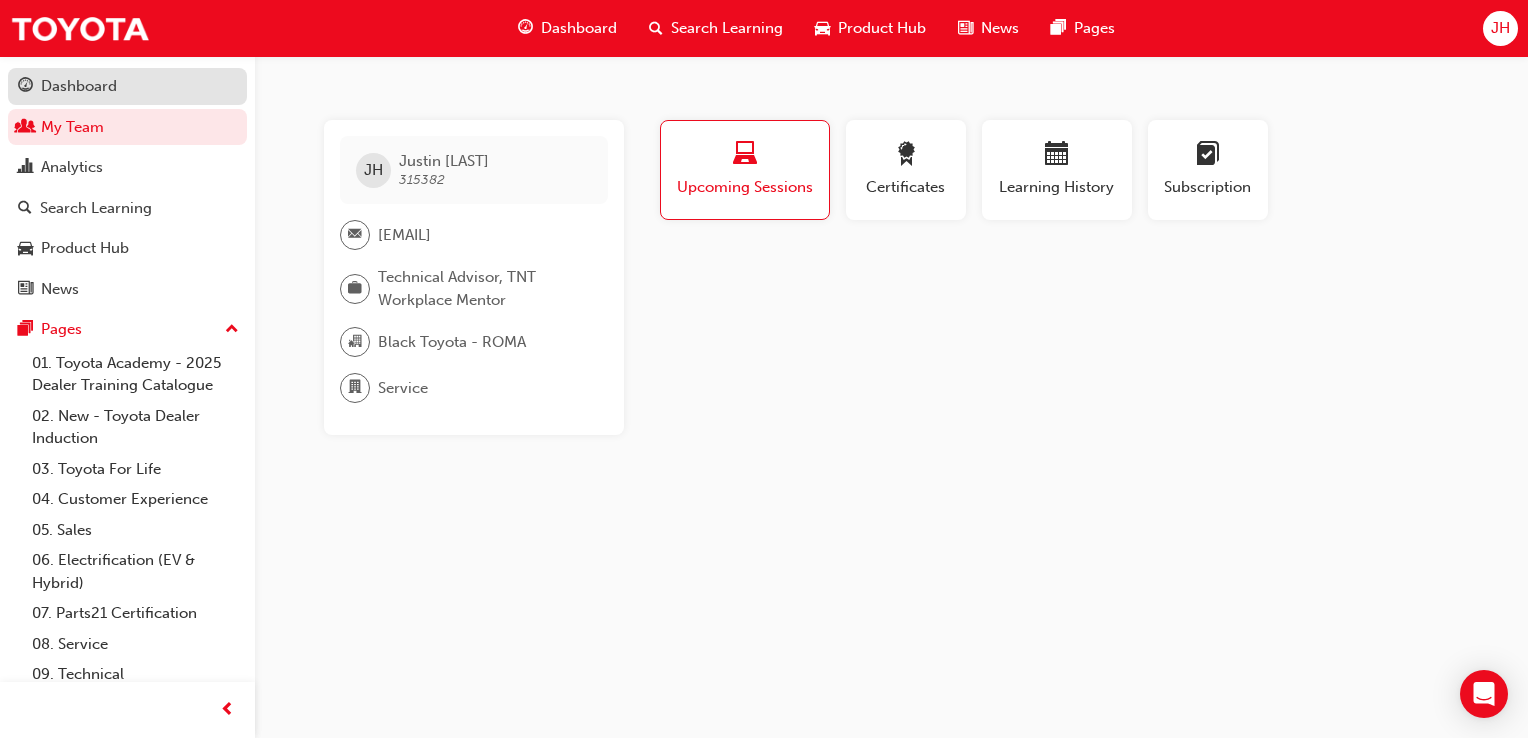 click on "Dashboard" at bounding box center (79, 86) 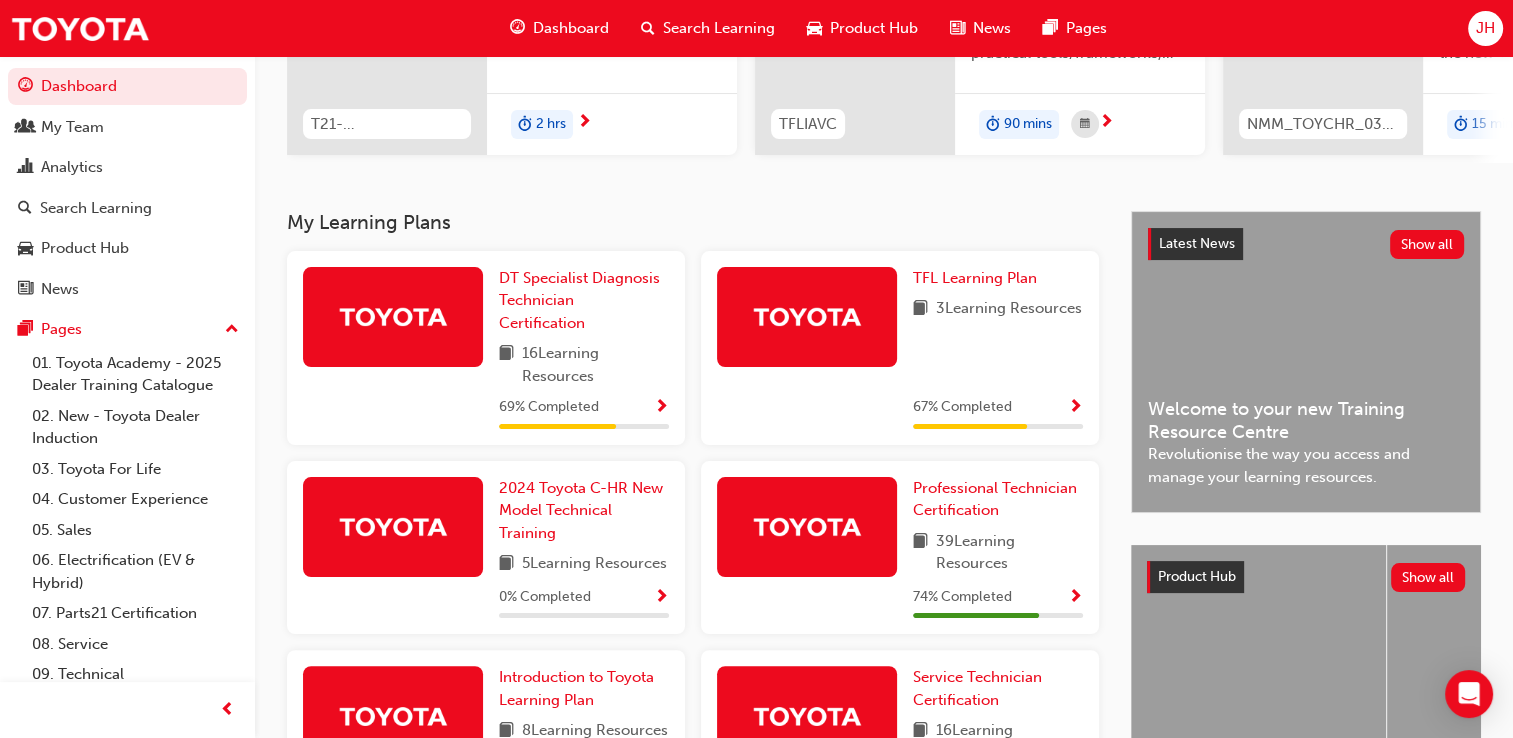 scroll, scrollTop: 300, scrollLeft: 0, axis: vertical 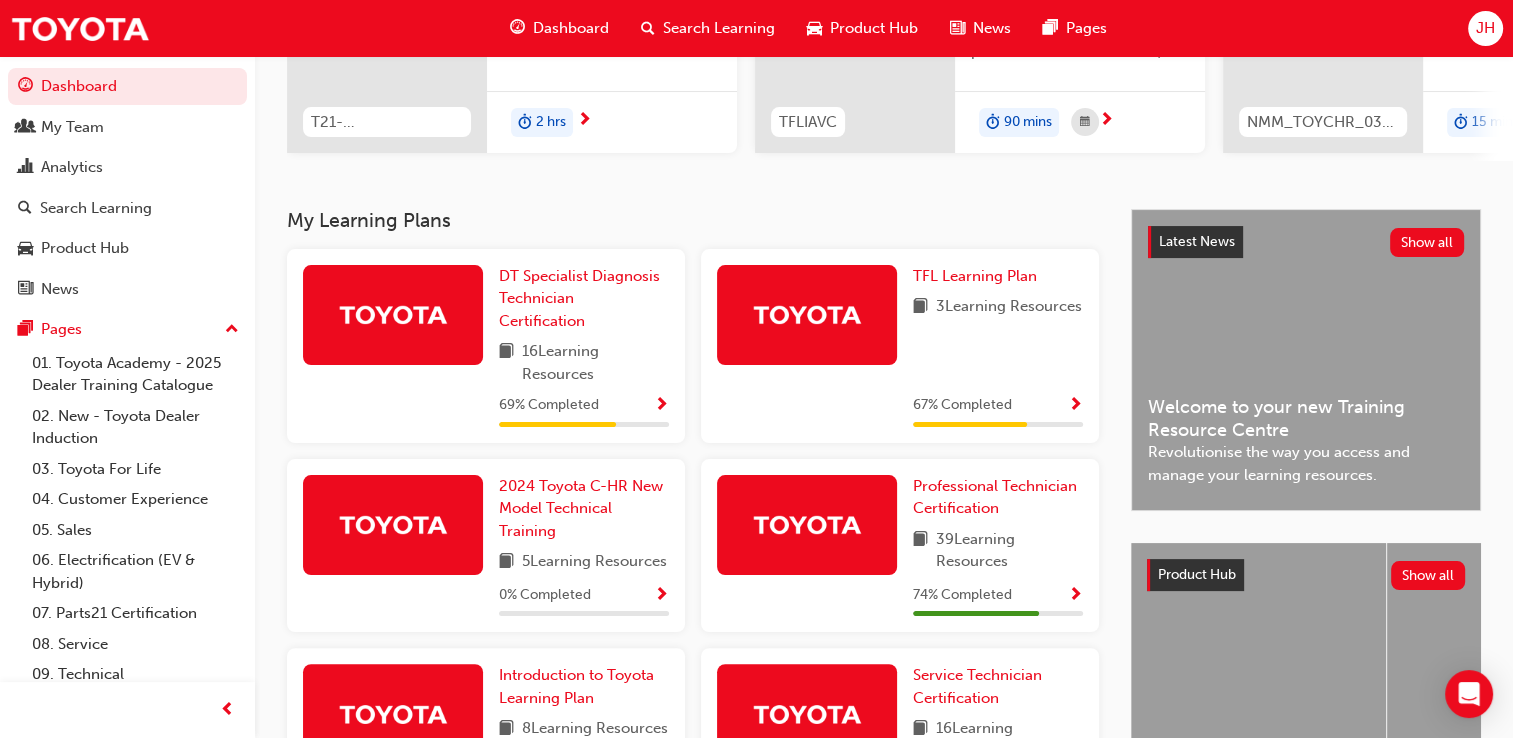 click at bounding box center (661, 406) 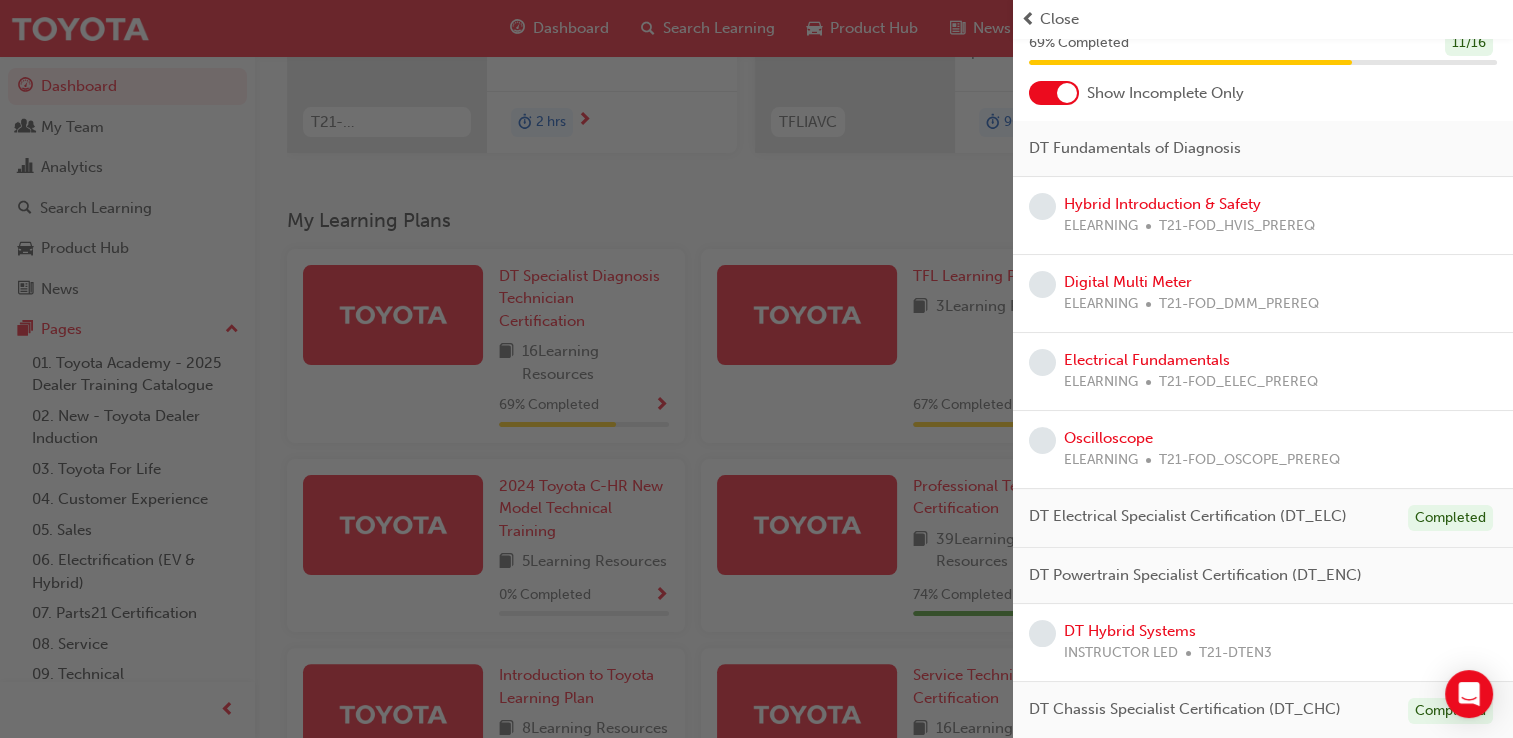 scroll, scrollTop: 0, scrollLeft: 0, axis: both 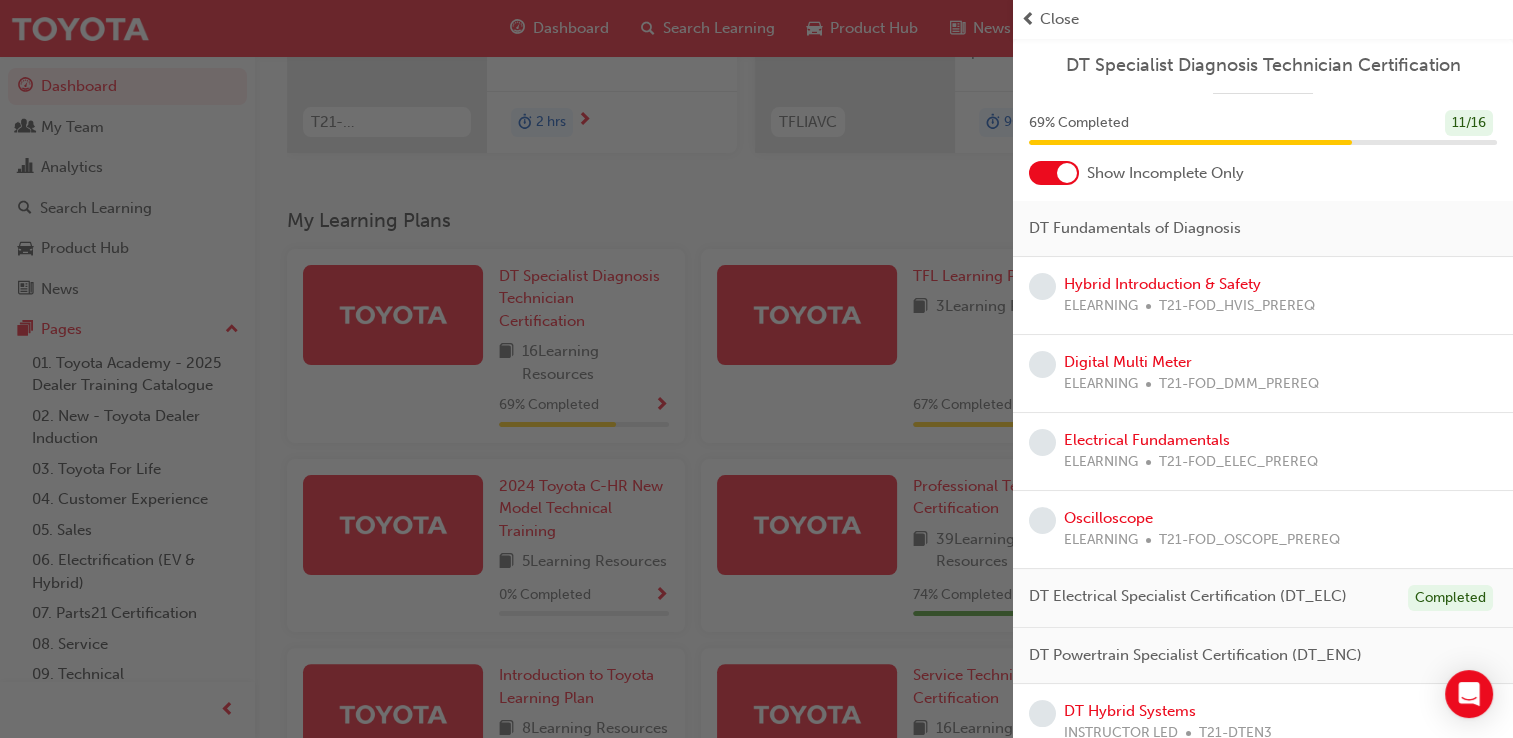 click on "Close" at bounding box center (1059, 19) 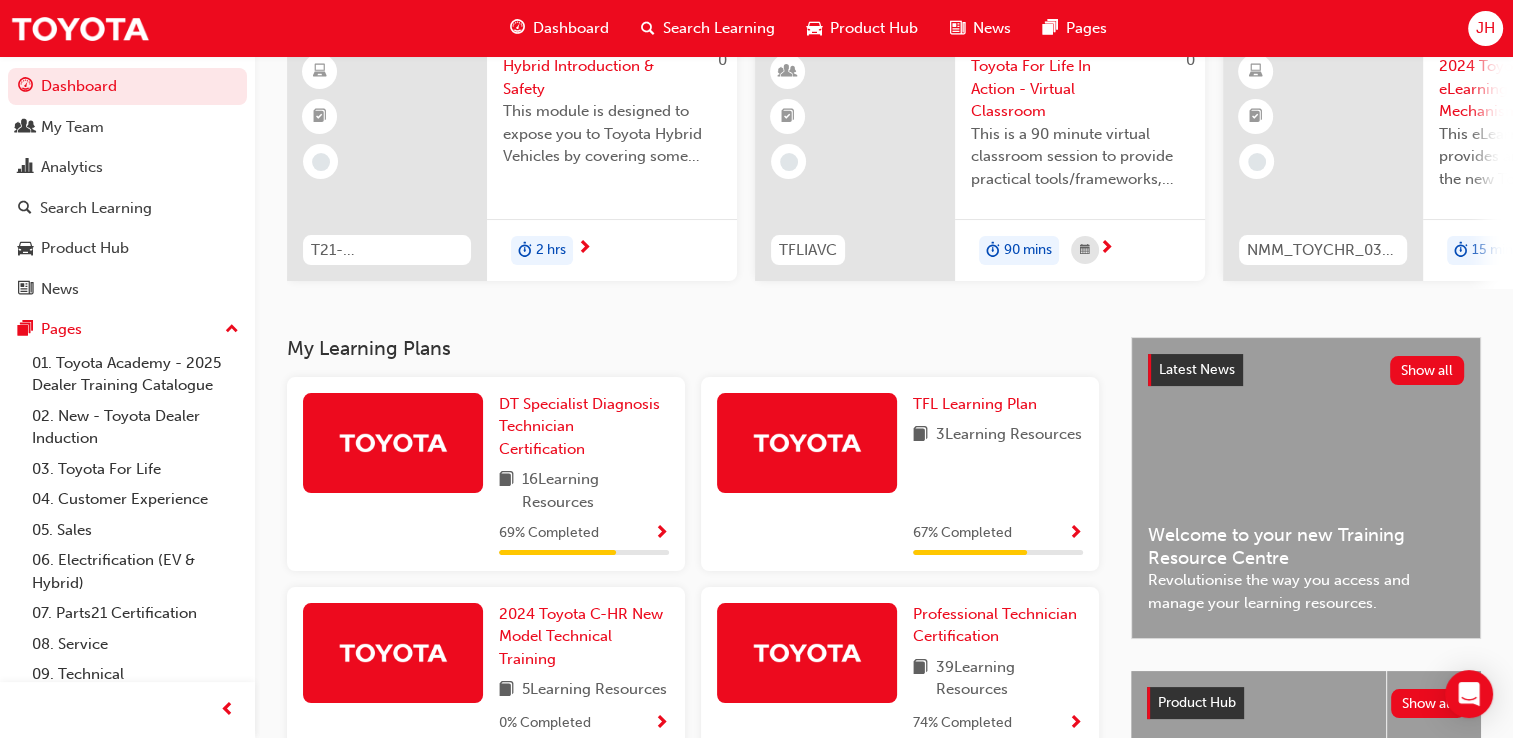 scroll, scrollTop: 0, scrollLeft: 0, axis: both 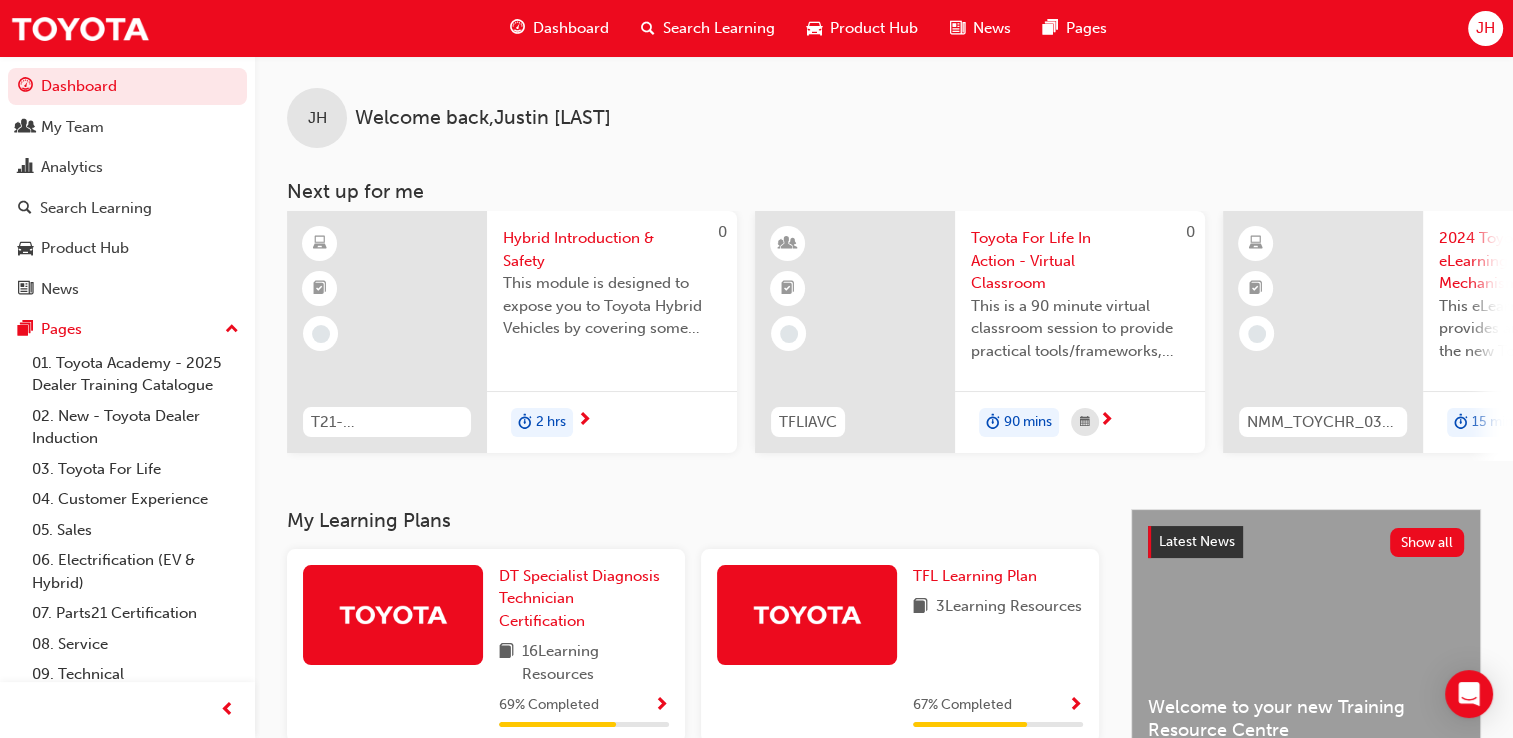 click on "JH" at bounding box center (1485, 28) 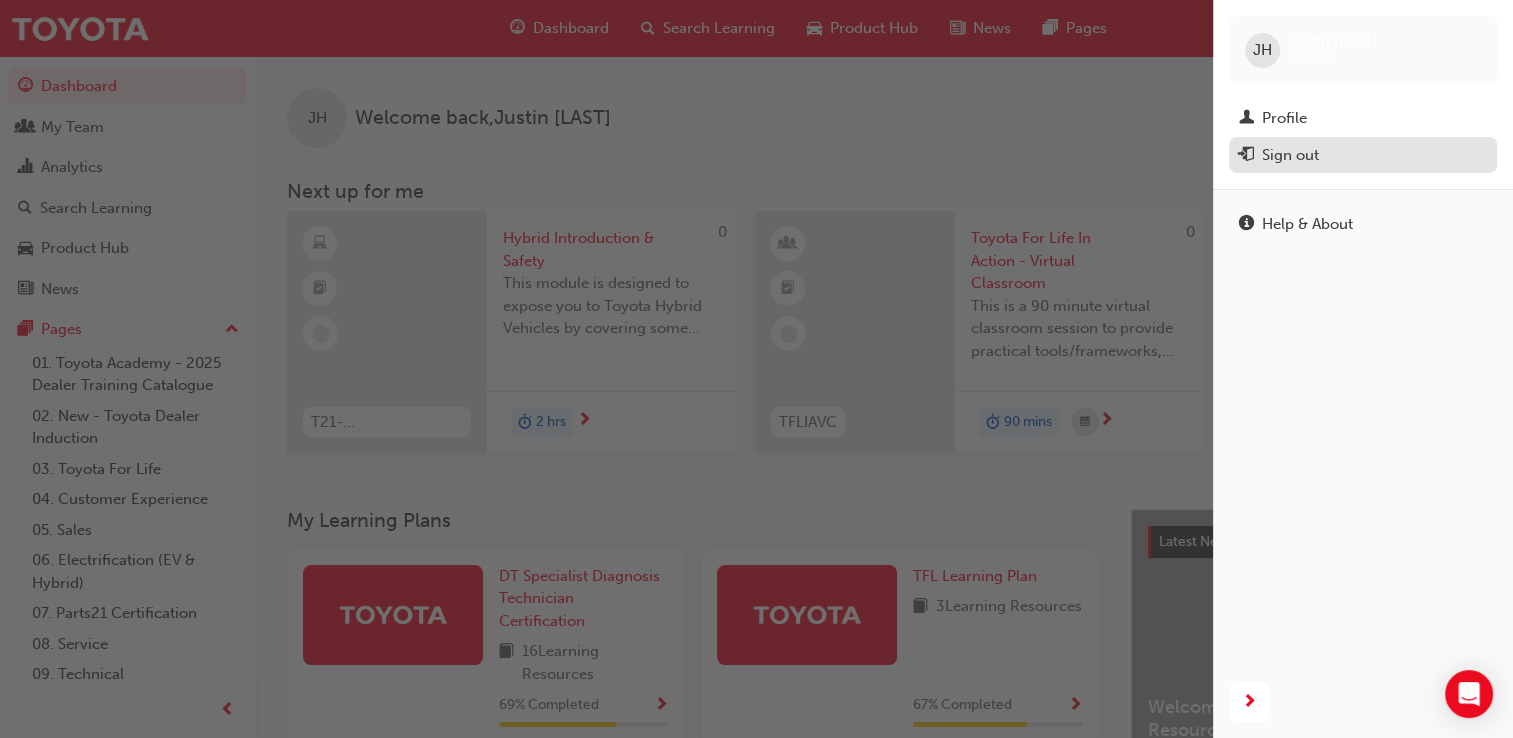 click on "Sign out" at bounding box center (1290, 155) 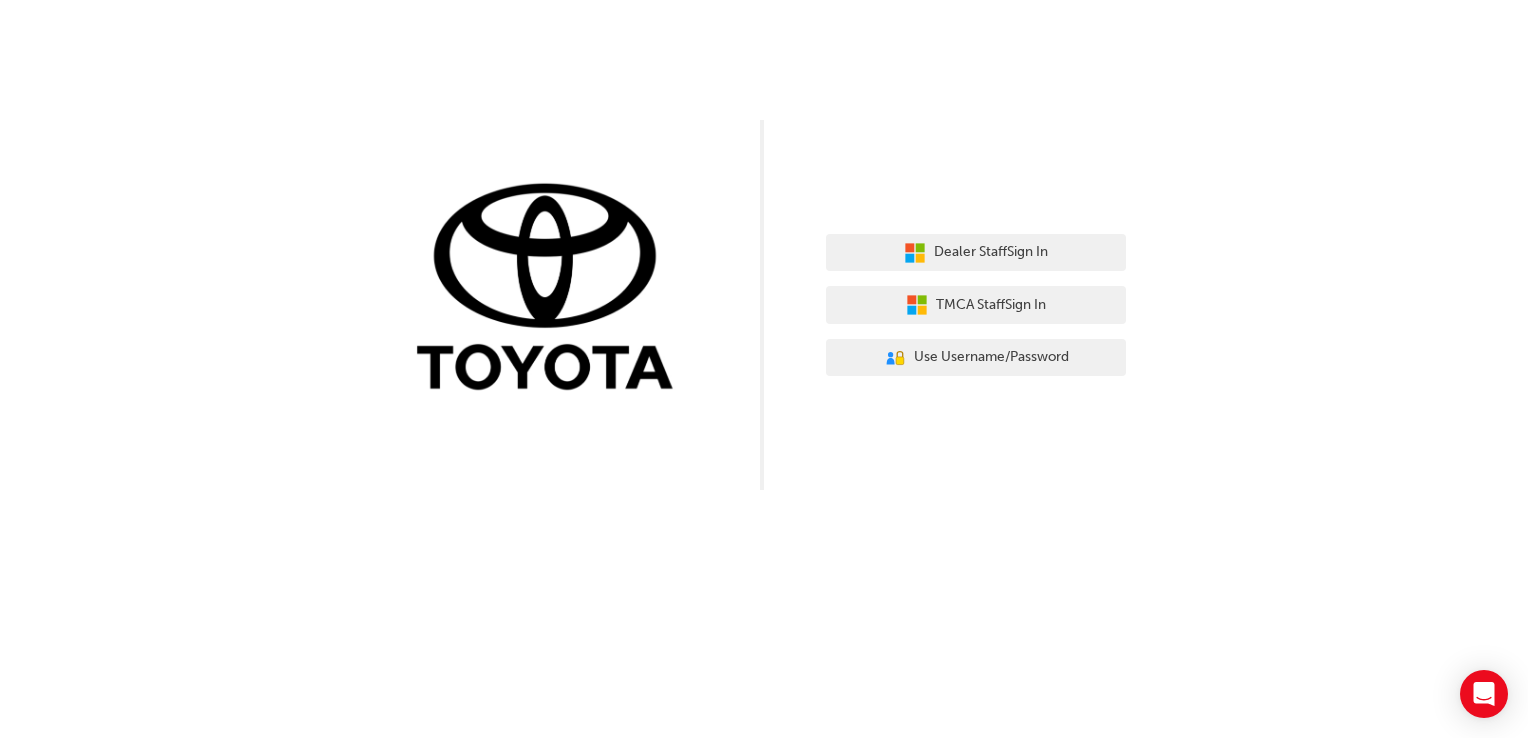 scroll, scrollTop: 0, scrollLeft: 0, axis: both 